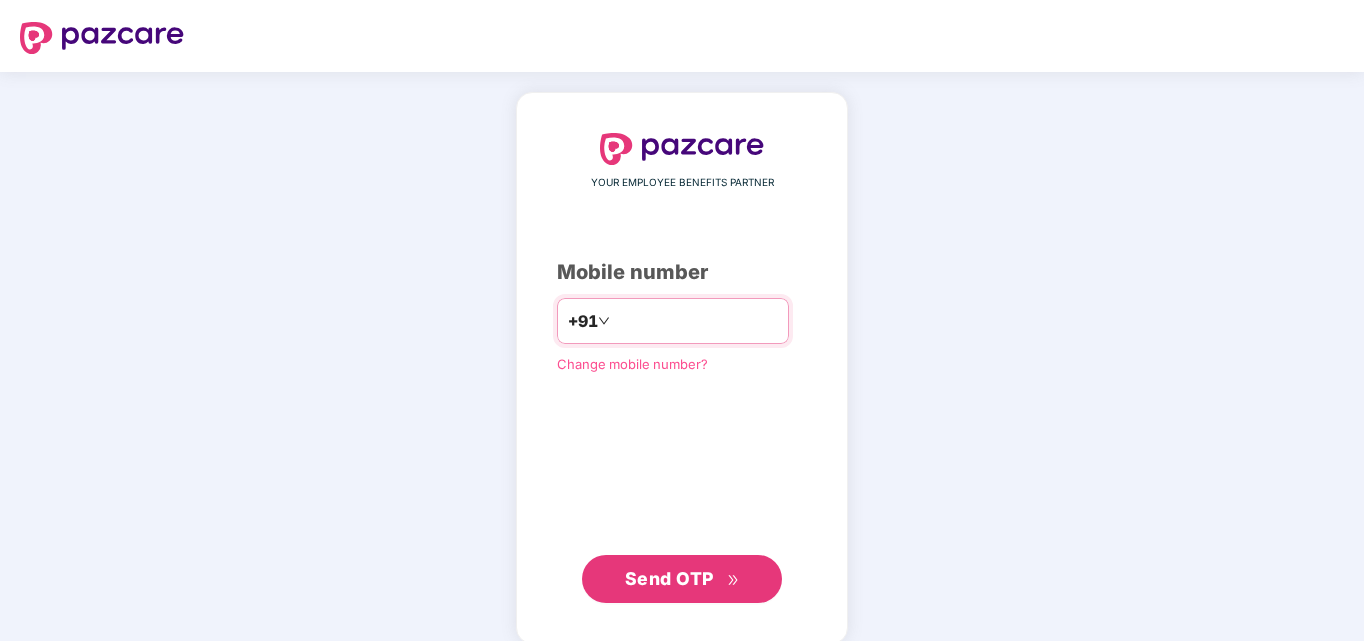 scroll, scrollTop: 0, scrollLeft: 0, axis: both 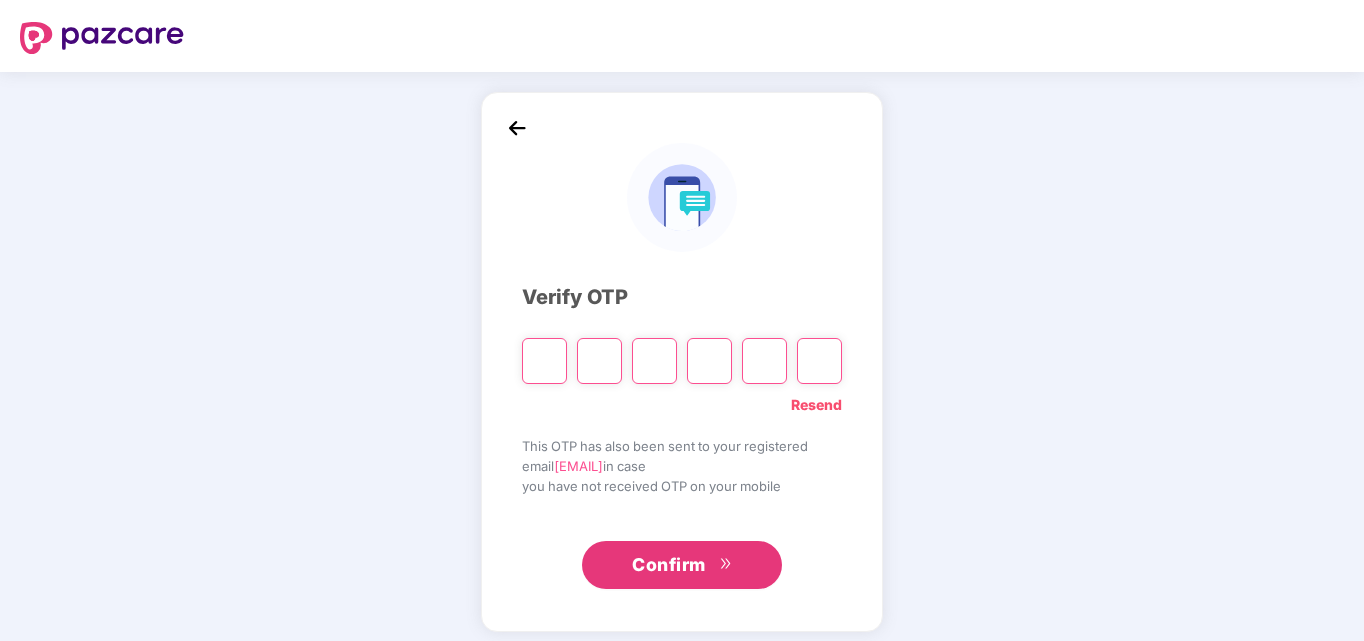 type on "*" 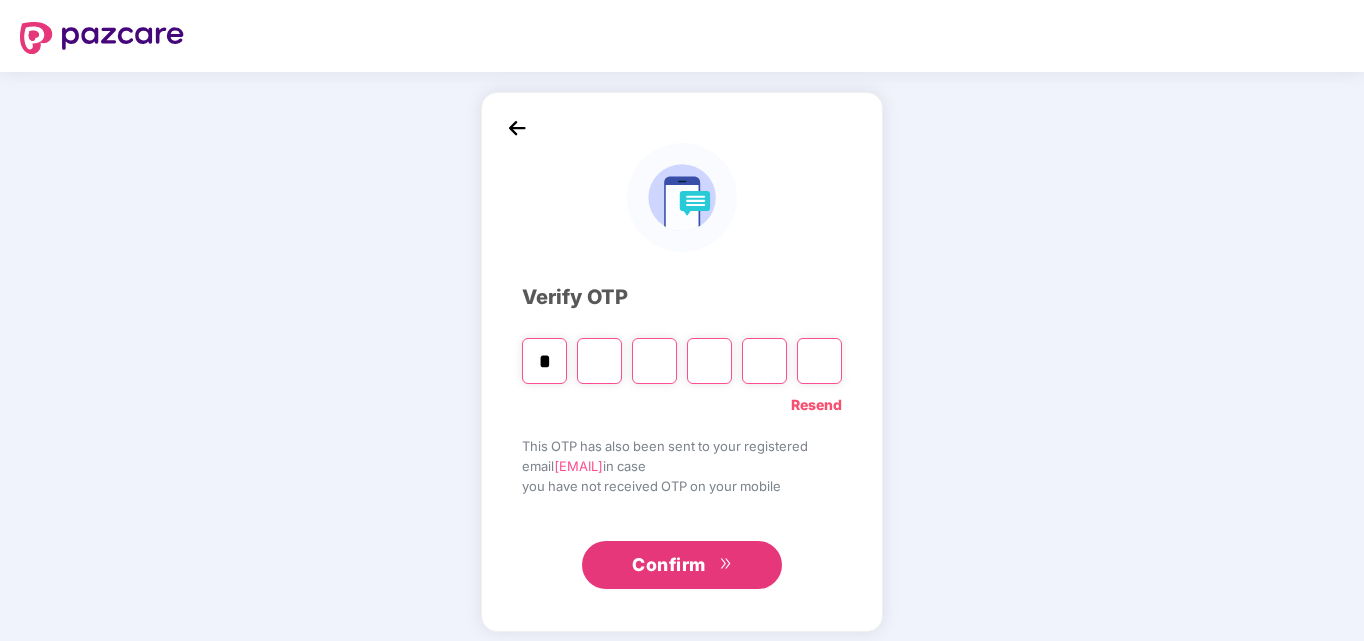 type on "*" 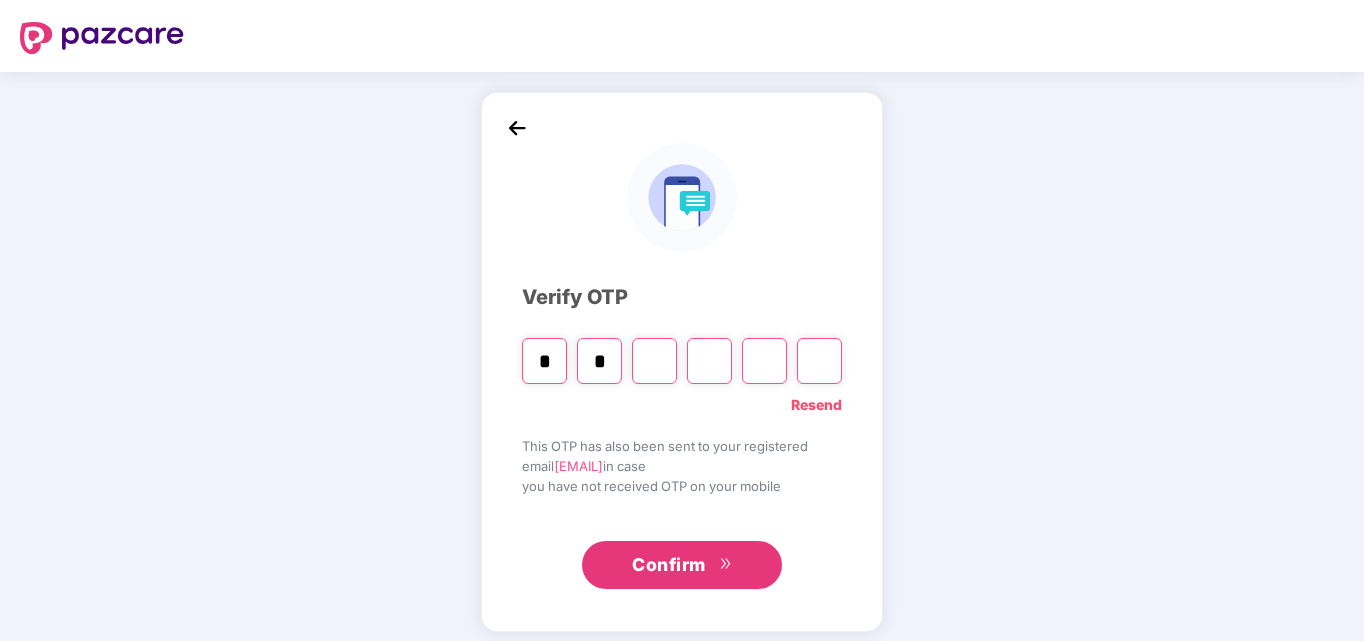 type on "*" 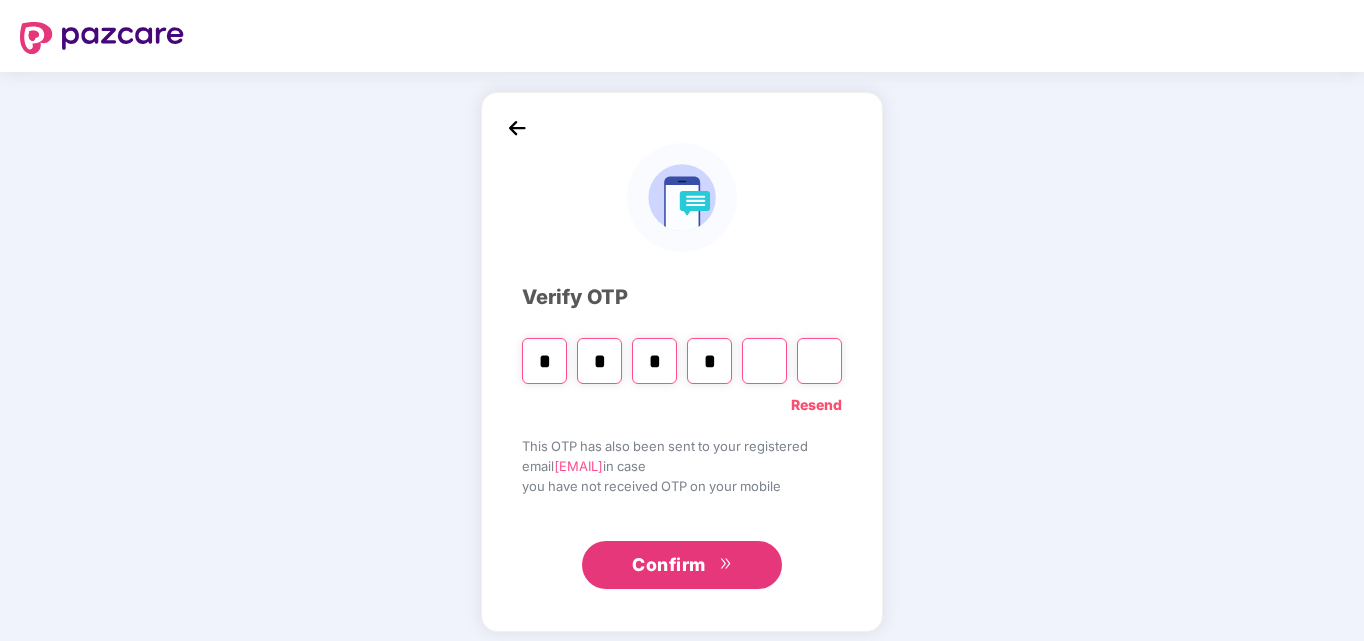type on "*" 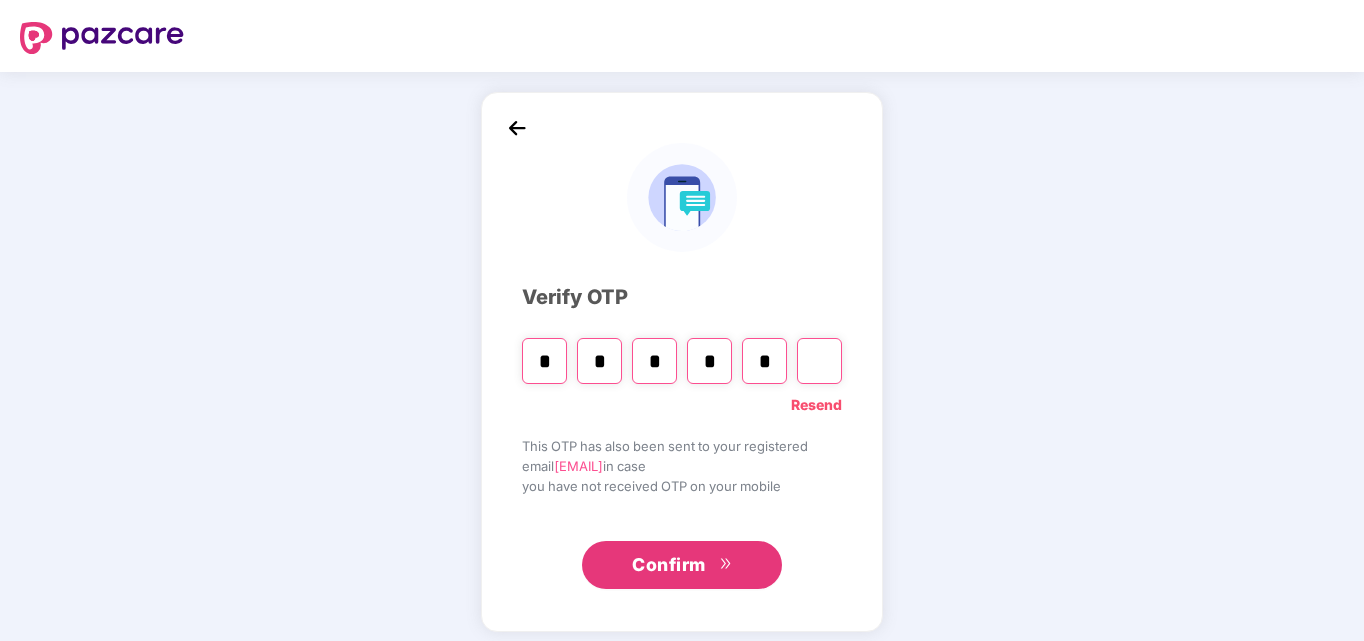type on "*" 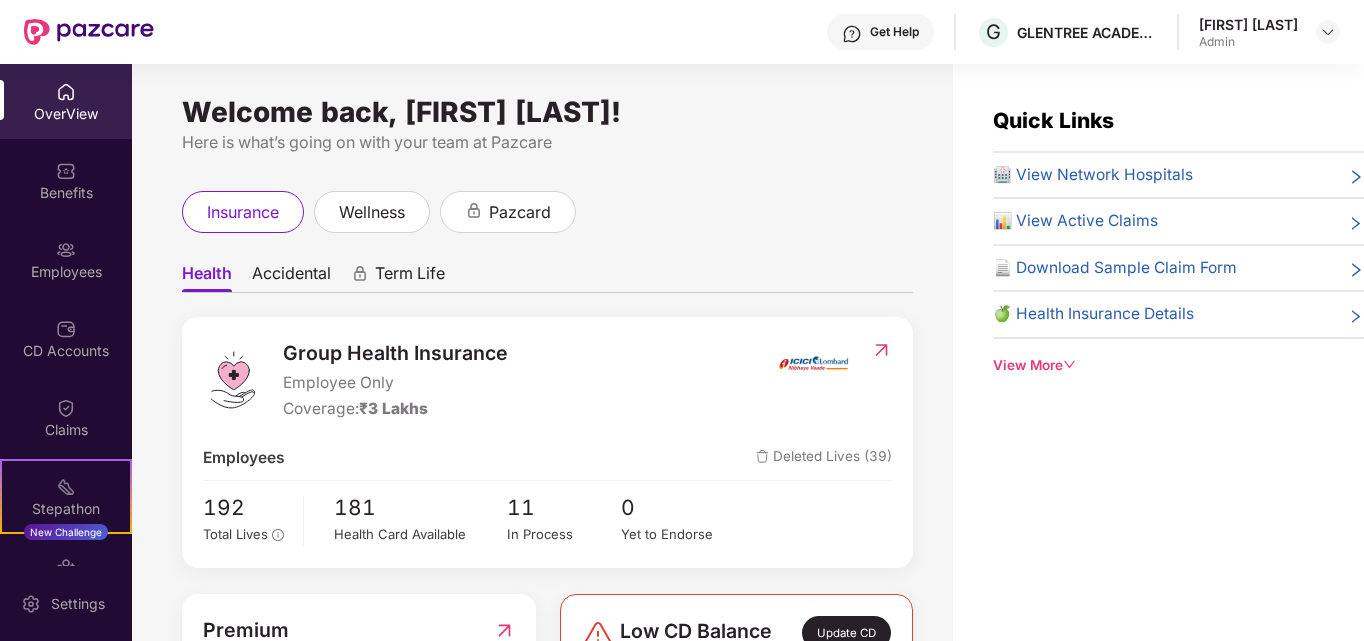 click on "insurance   wellness   pazcard" at bounding box center (547, 212) 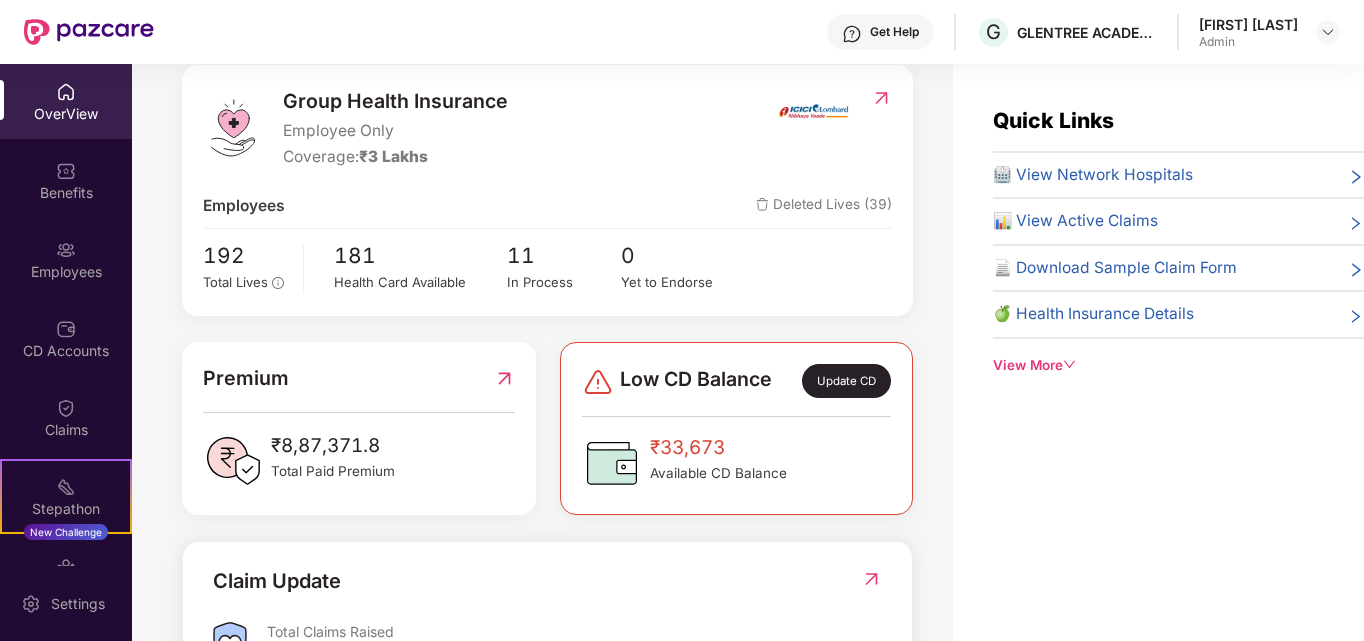 scroll, scrollTop: 400, scrollLeft: 0, axis: vertical 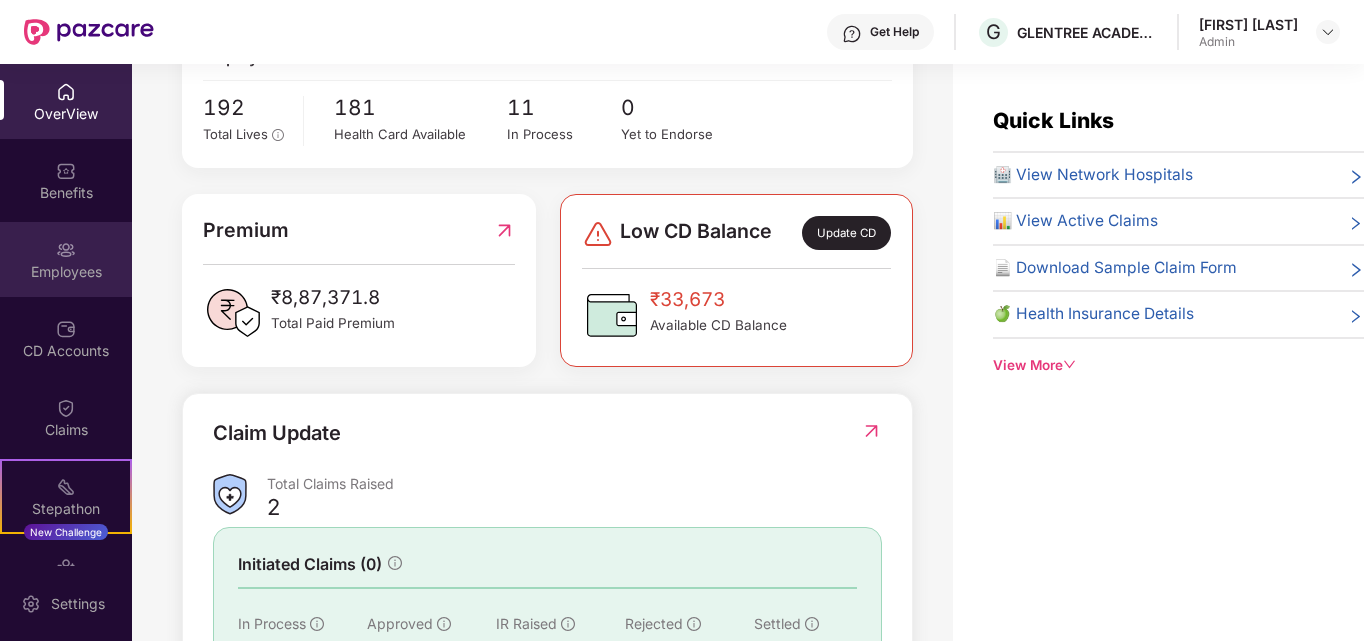 click on "Employees" at bounding box center [66, 259] 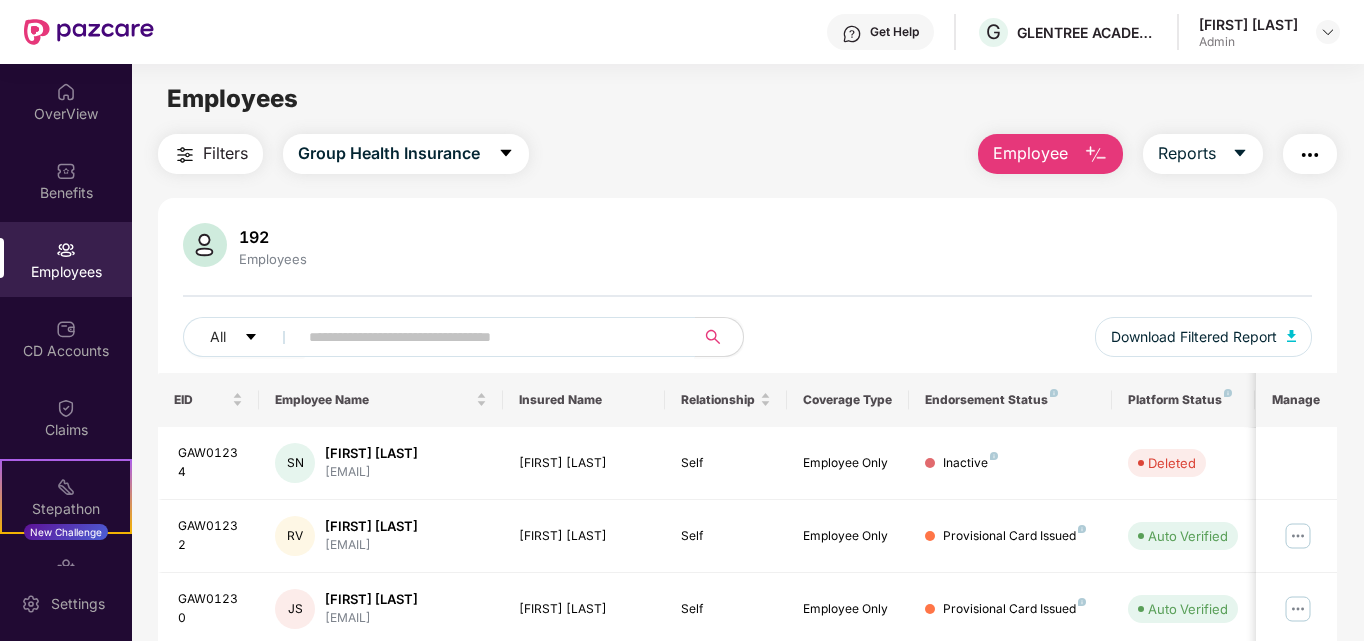 click at bounding box center [488, 337] 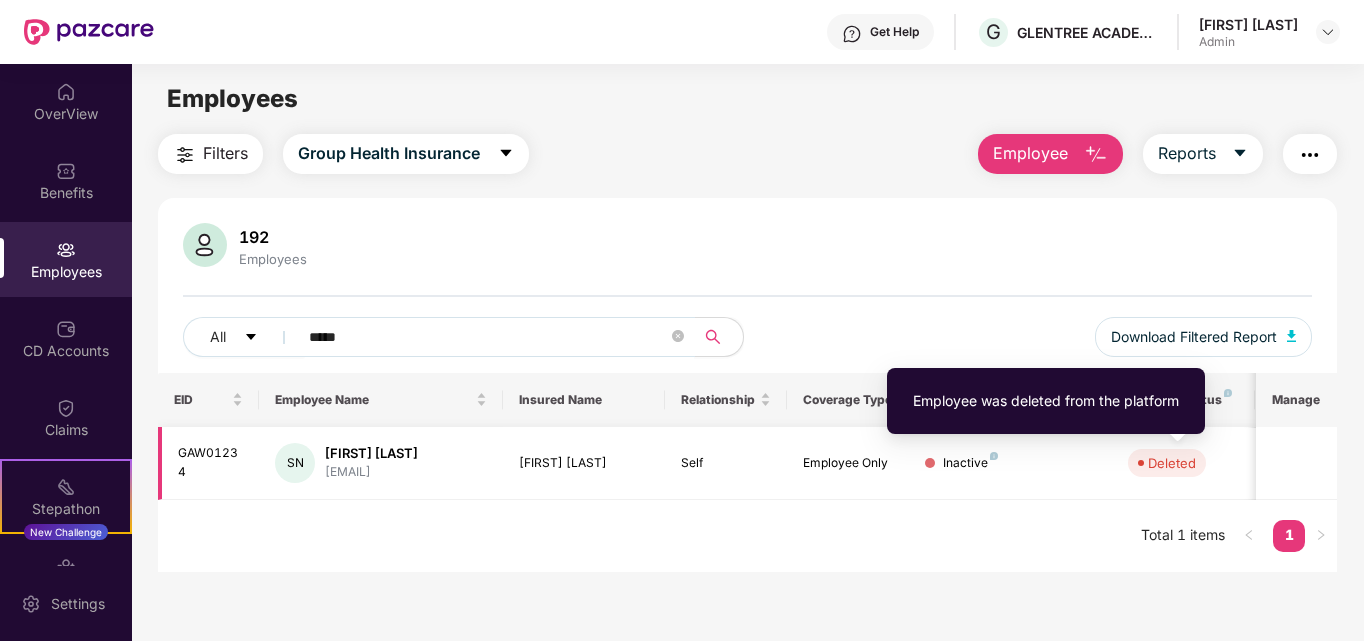 type on "*****" 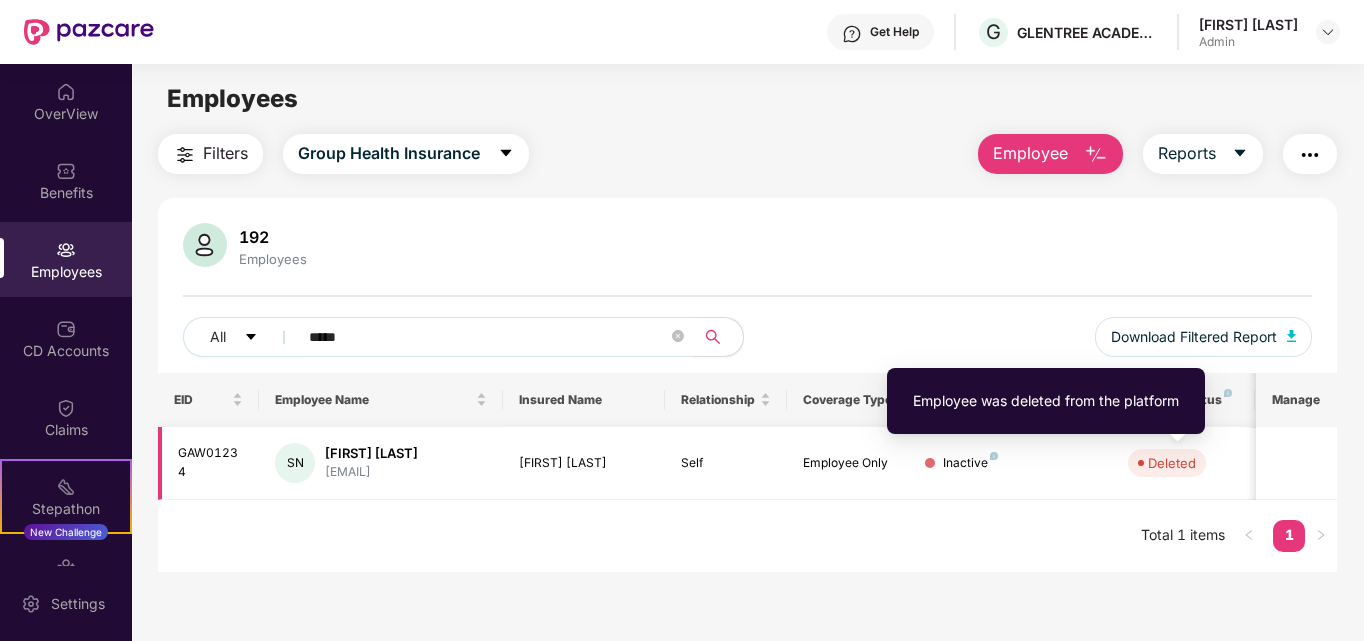click on "Deleted" at bounding box center (1172, 463) 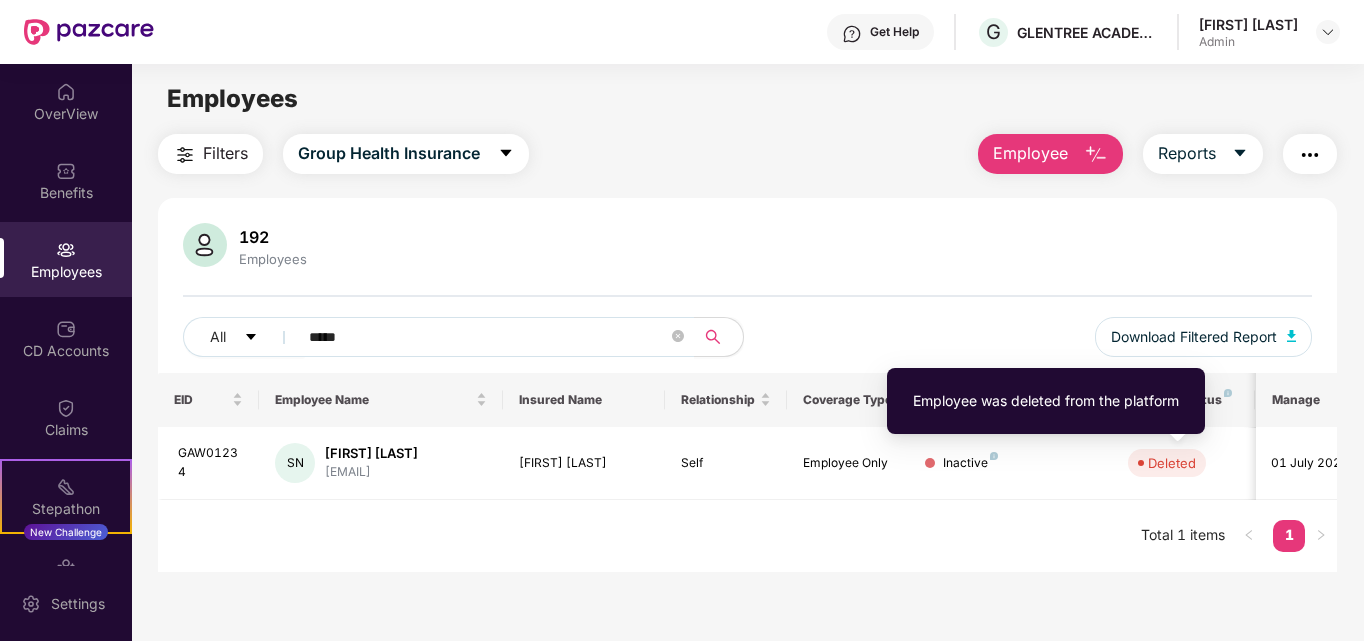 click on "Employee was deleted from the platform" at bounding box center [1046, 401] 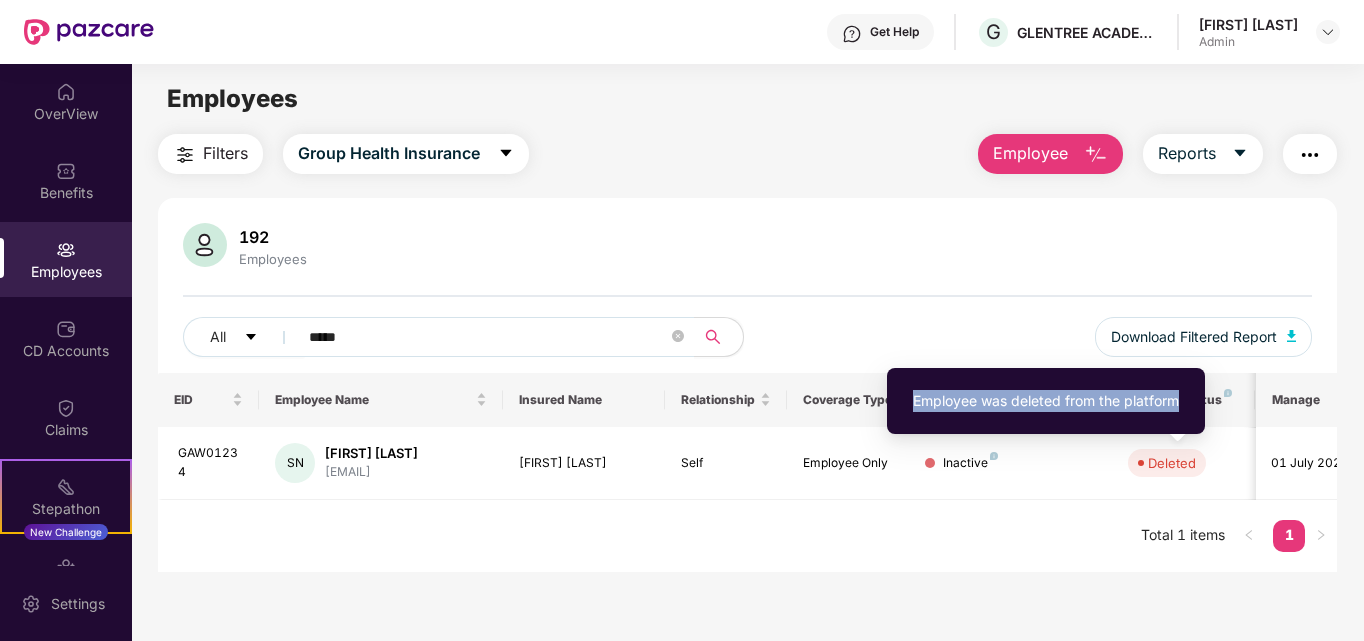click on "Employee was deleted from the platform" at bounding box center [1046, 401] 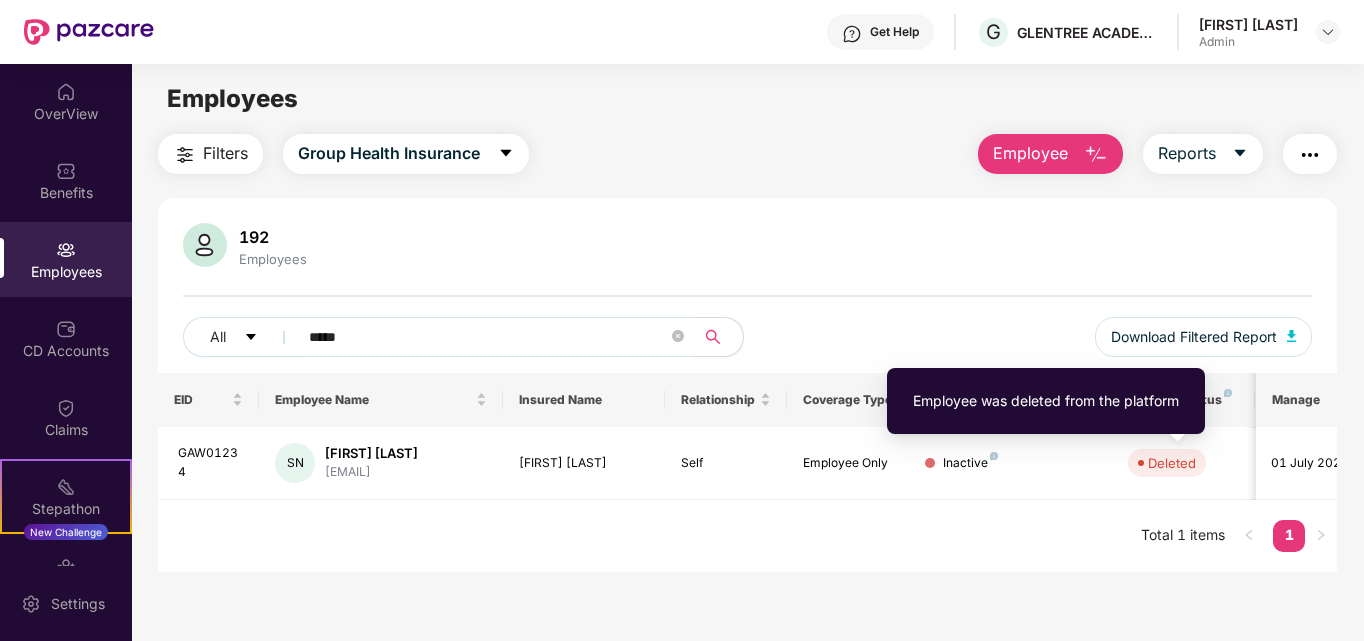 drag, startPoint x: 1106, startPoint y: 387, endPoint x: 1171, endPoint y: 524, distance: 151.63773 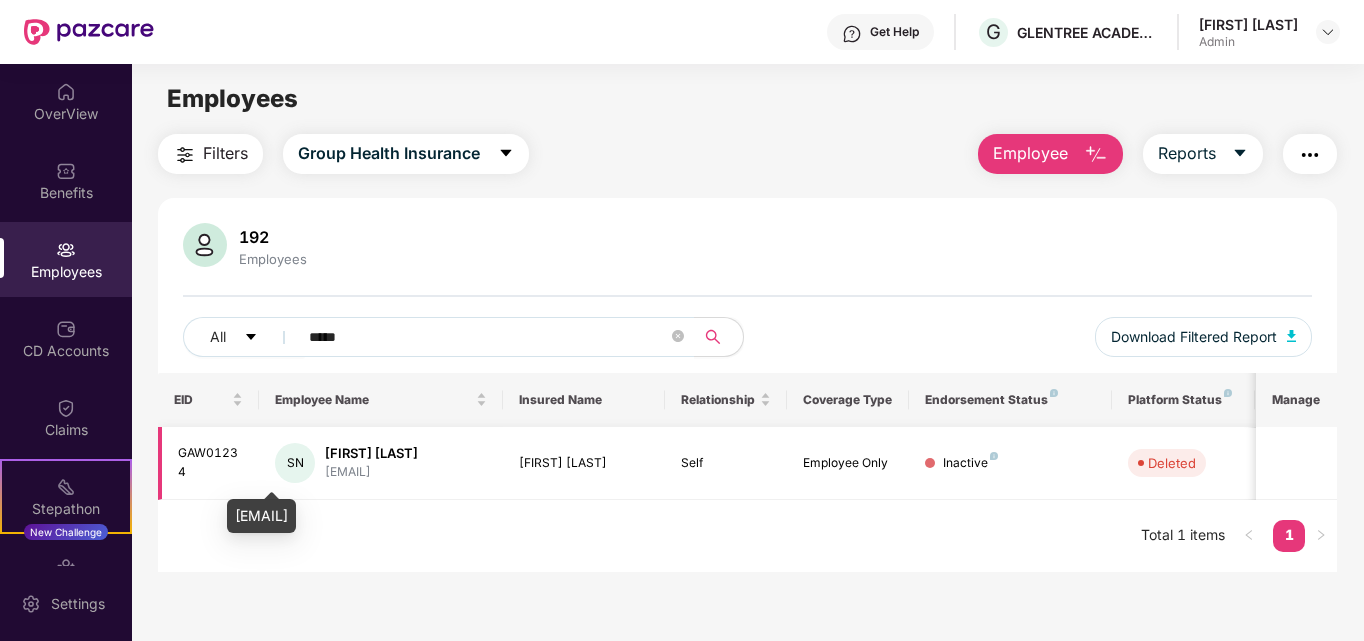 click on "[EMAIL]" at bounding box center (371, 472) 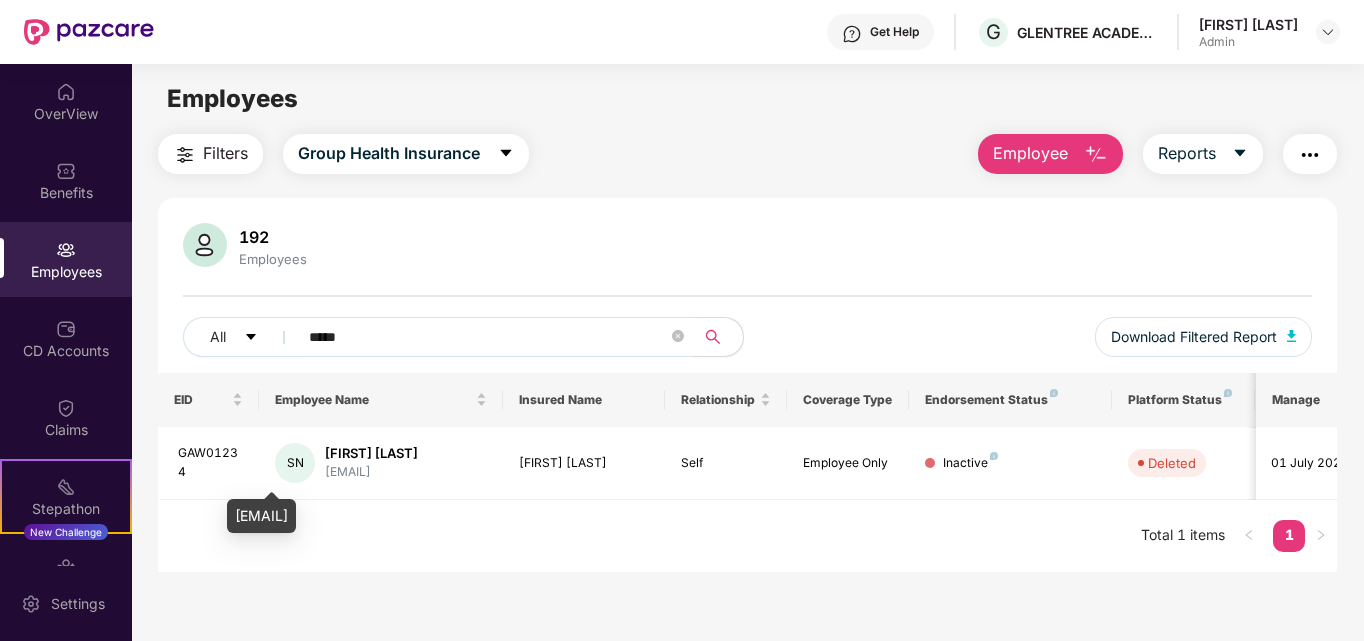 click on "[EMAIL]" at bounding box center (261, 516) 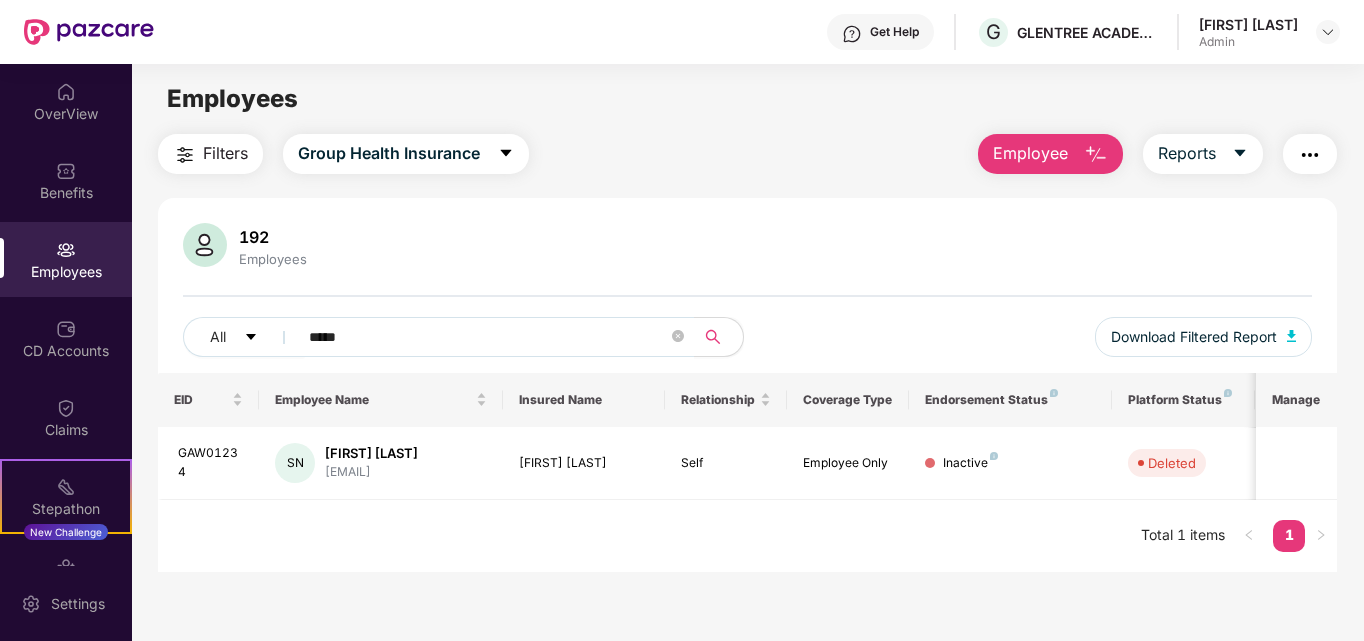 click on "Employee" at bounding box center (1030, 153) 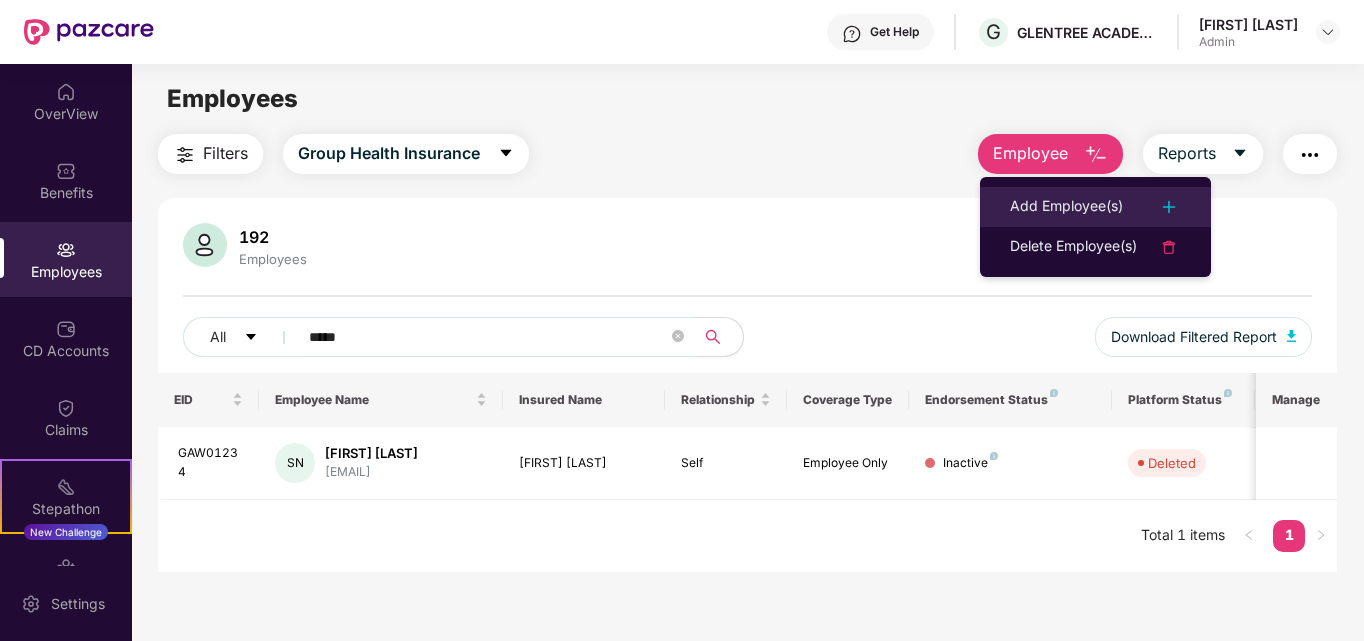 click on "Add Employee(s)" at bounding box center [1066, 207] 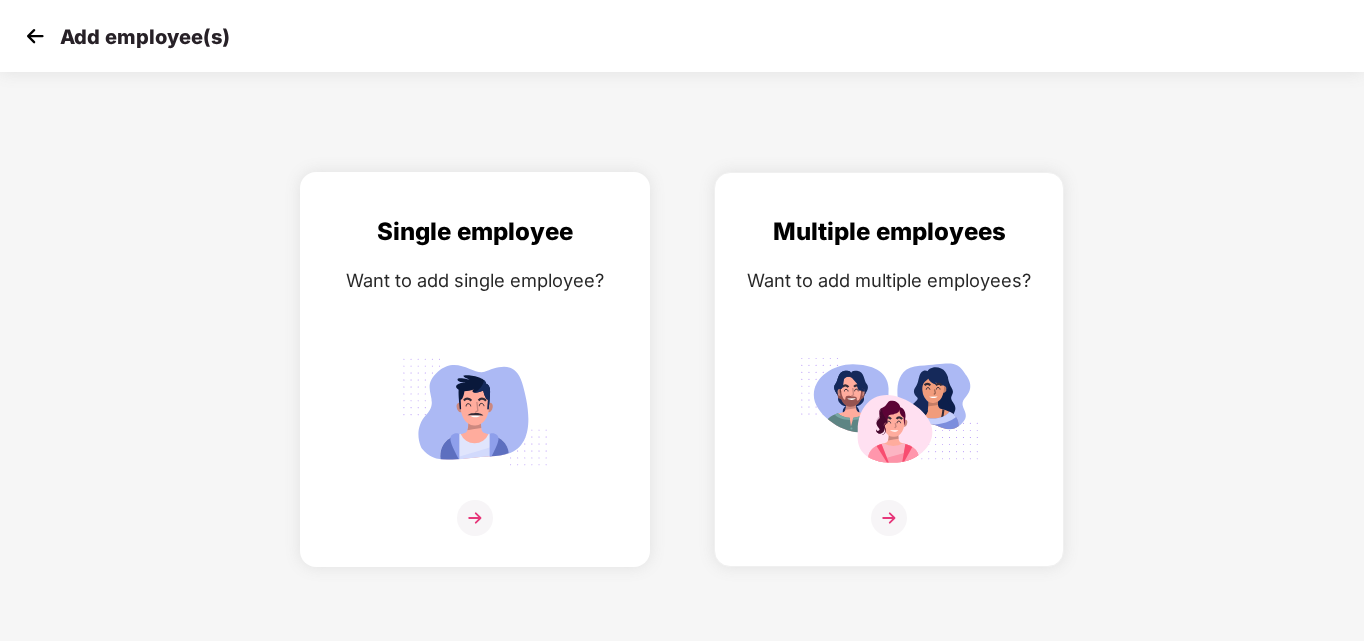 click at bounding box center [475, 411] 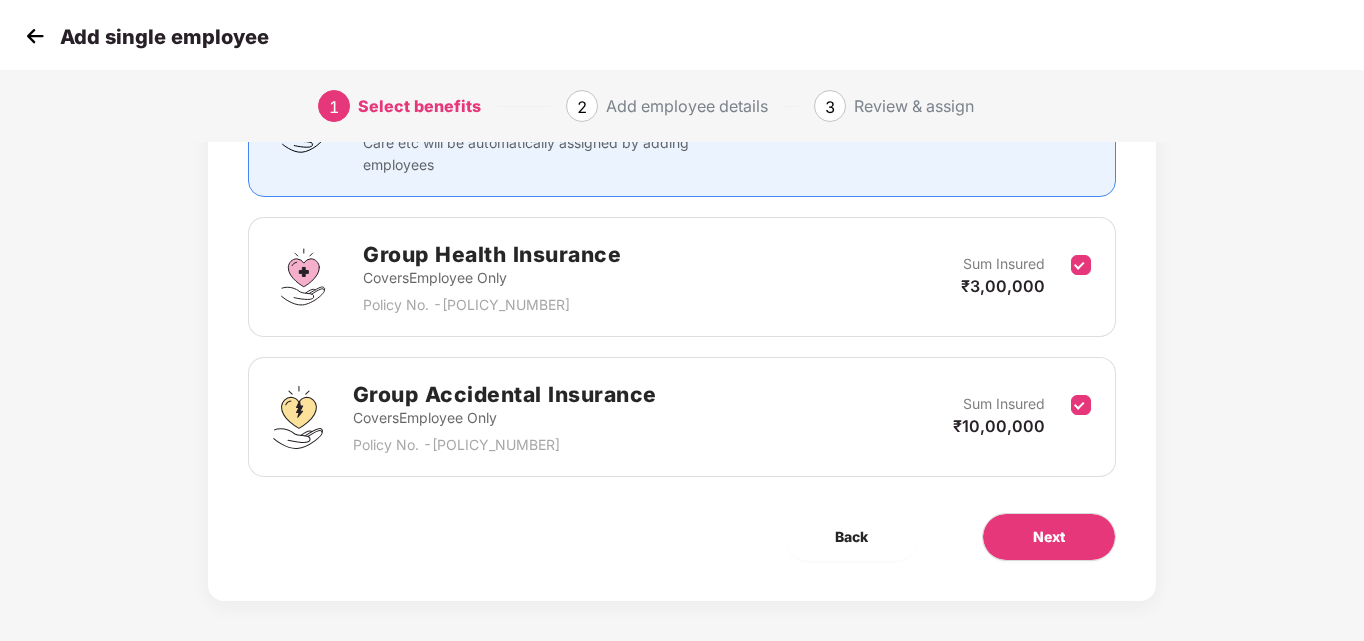 scroll, scrollTop: 238, scrollLeft: 0, axis: vertical 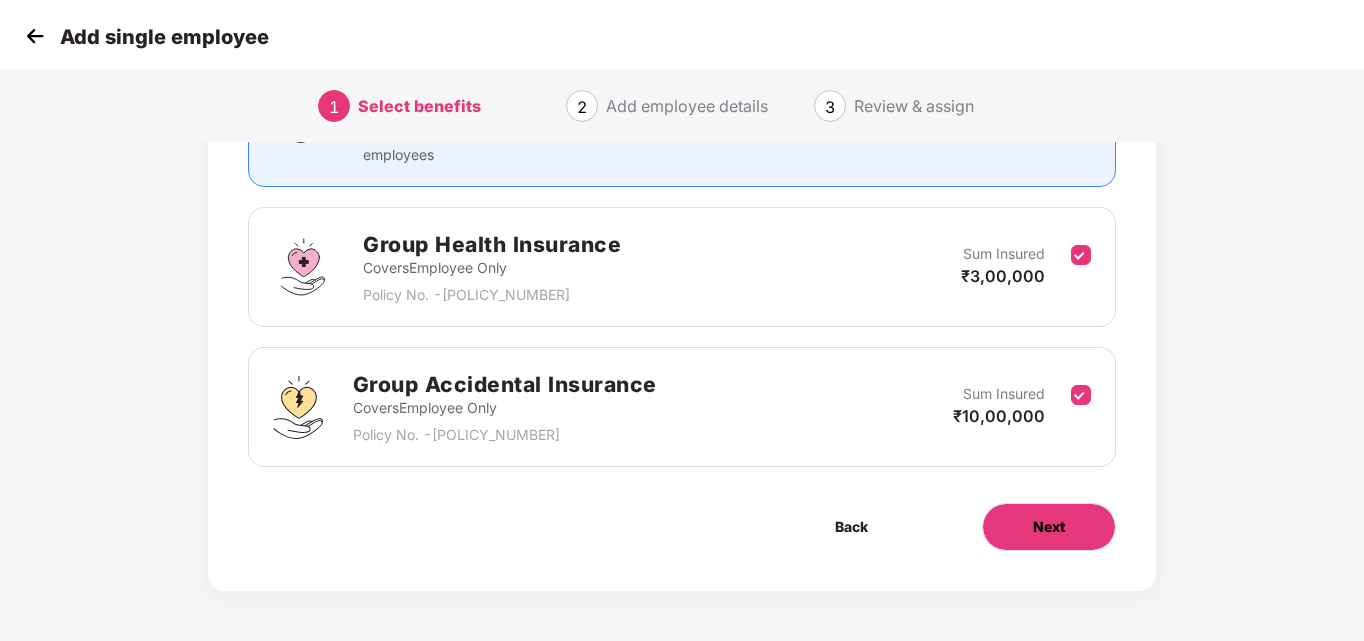click on "Next" at bounding box center [1049, 527] 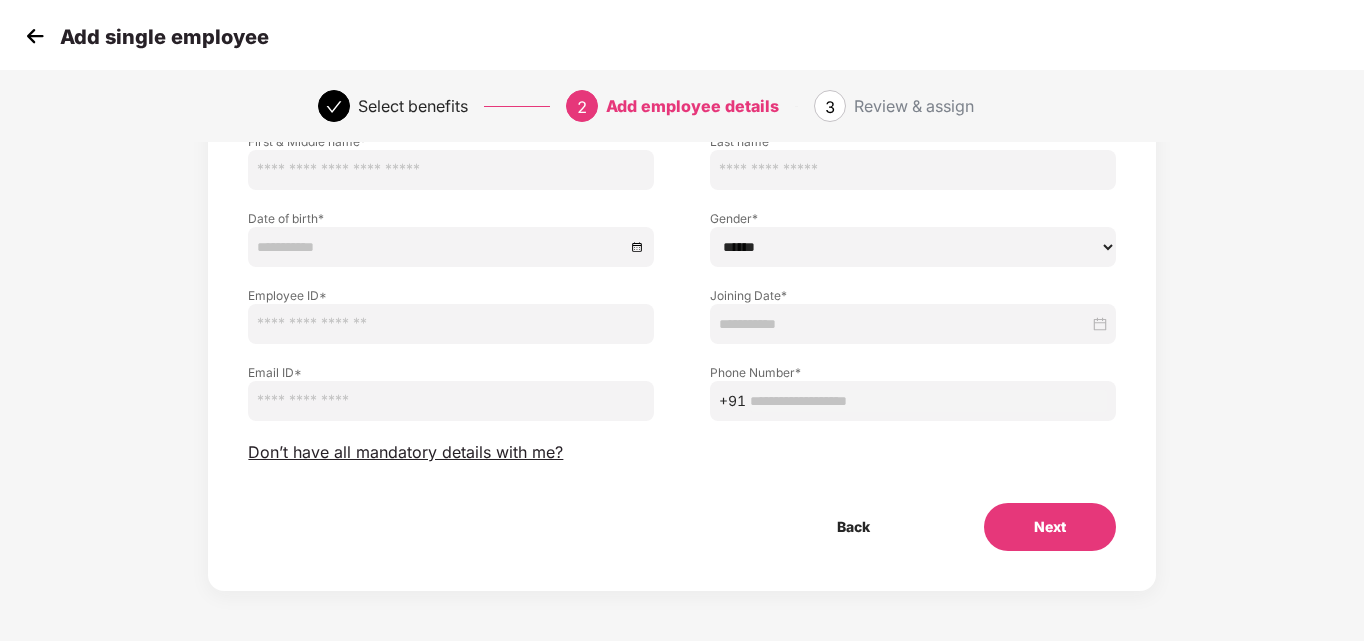 scroll, scrollTop: 0, scrollLeft: 0, axis: both 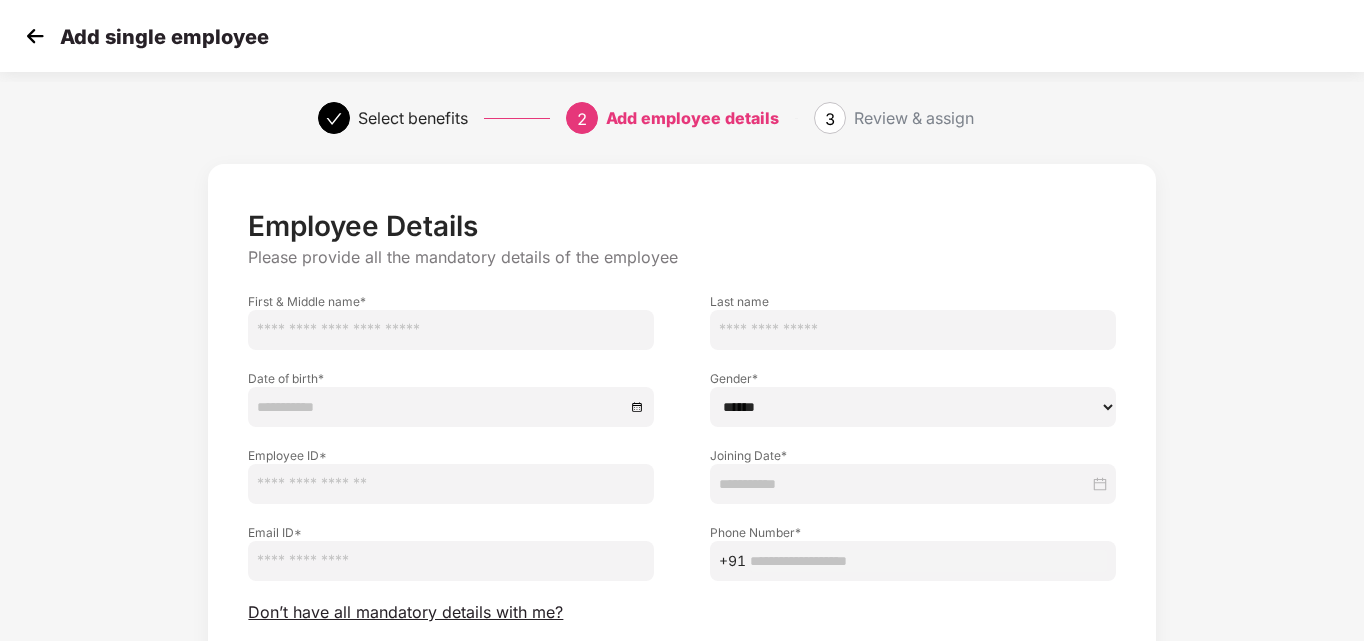 click at bounding box center (451, 330) 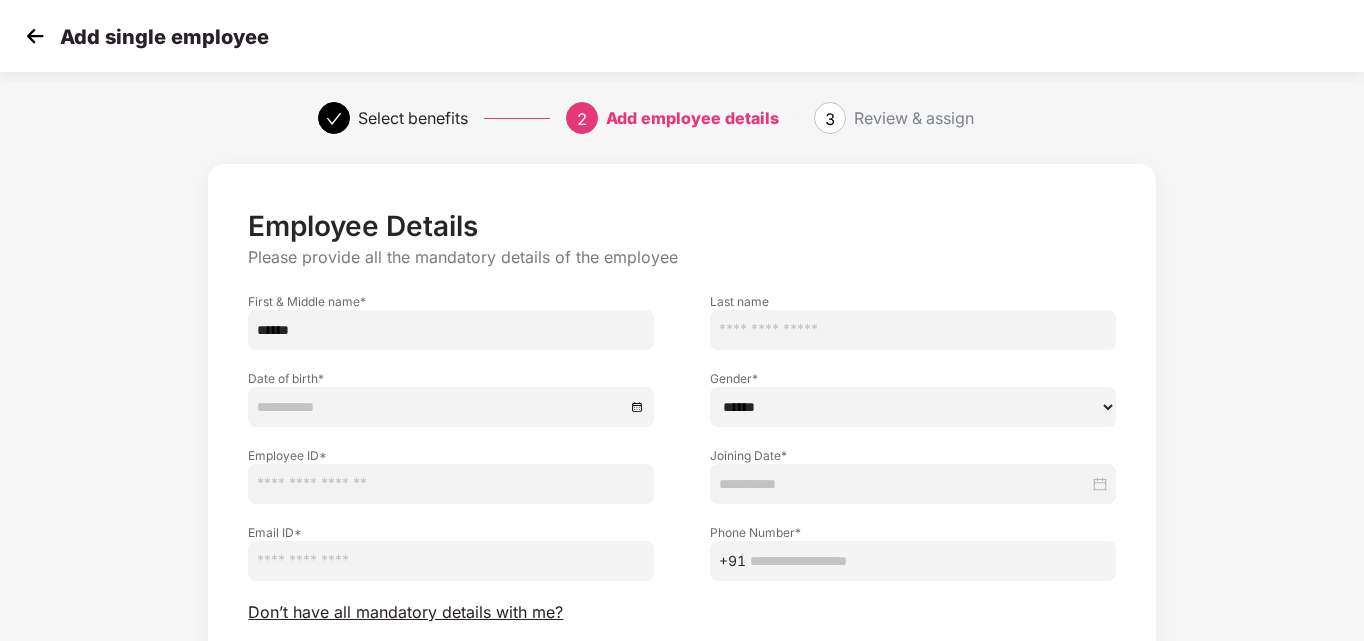 type on "********" 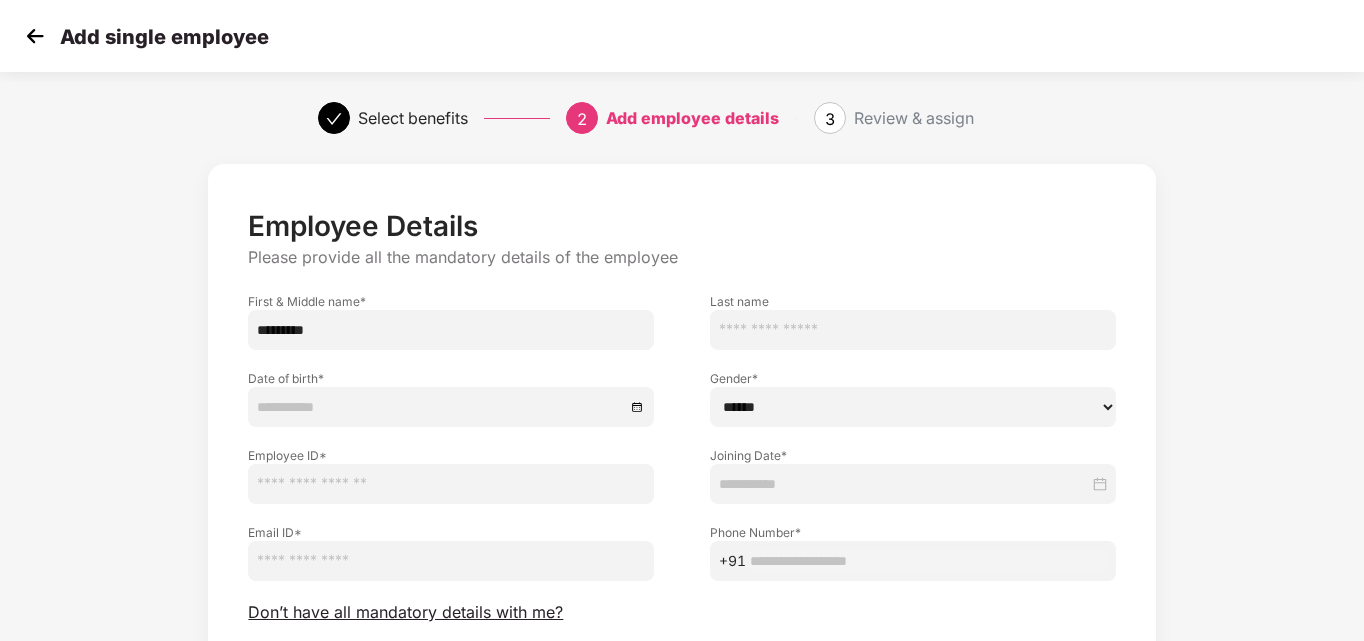 click at bounding box center (913, 330) 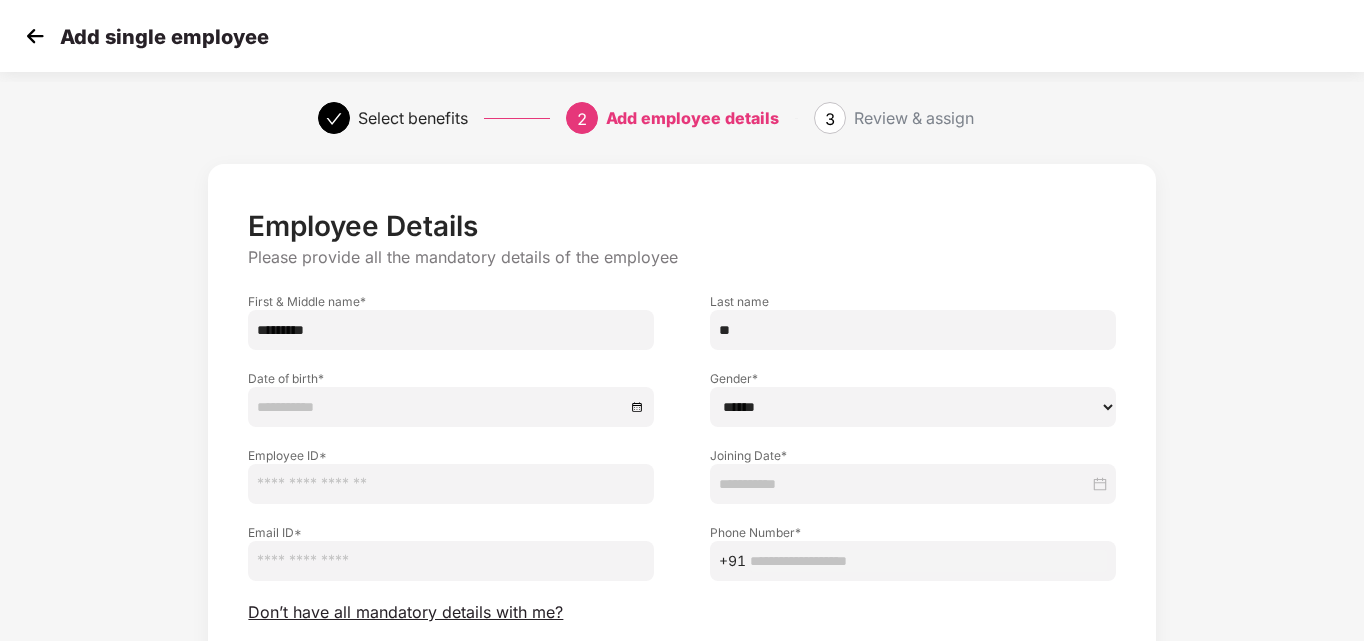 type on "*****" 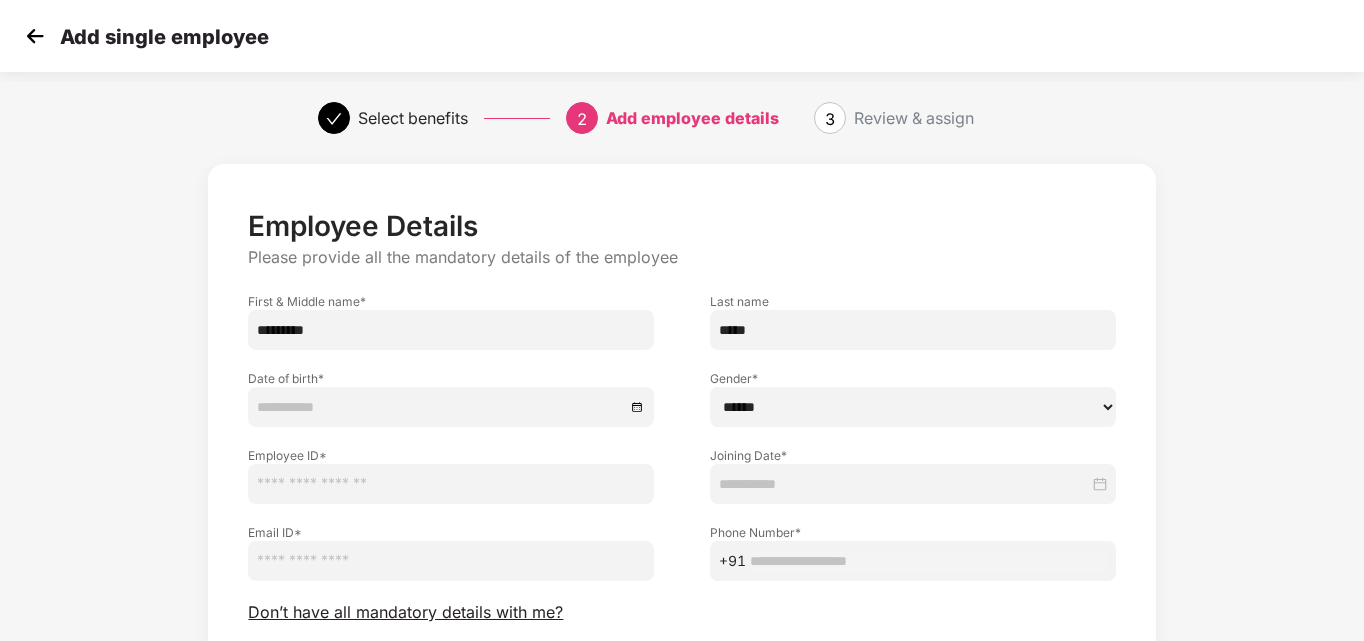 click at bounding box center [441, 407] 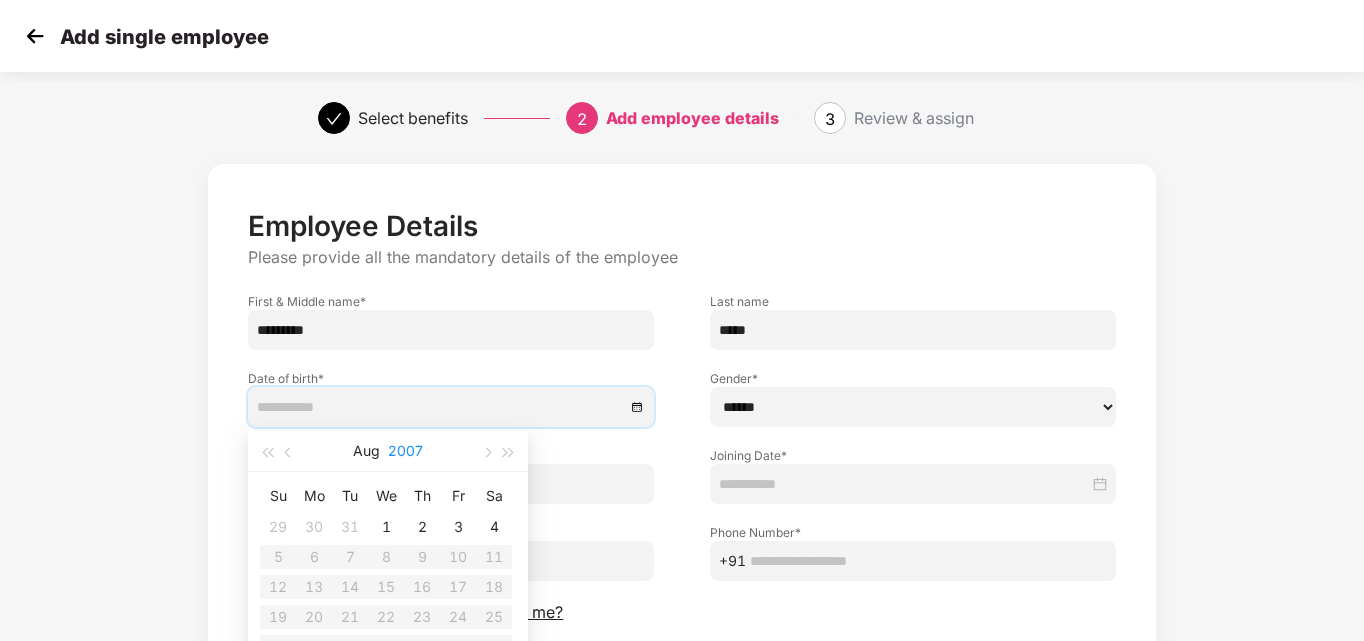 click on "2007" at bounding box center [405, 451] 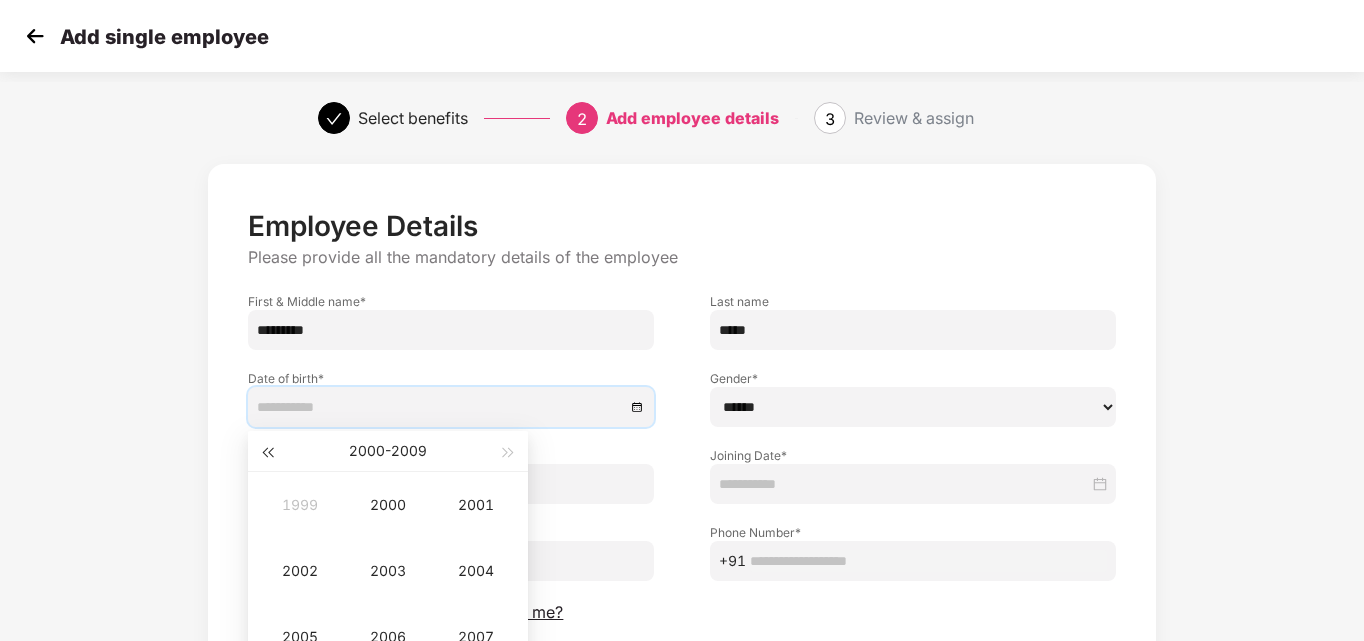 click at bounding box center [267, 451] 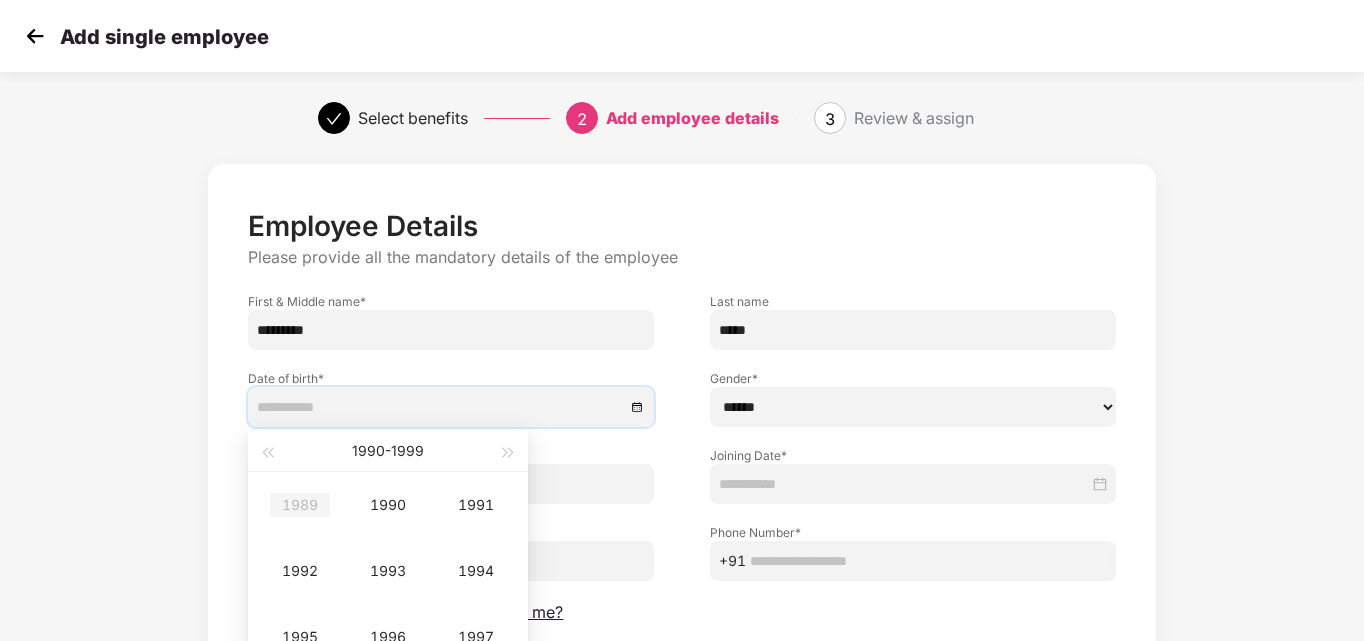 type on "**********" 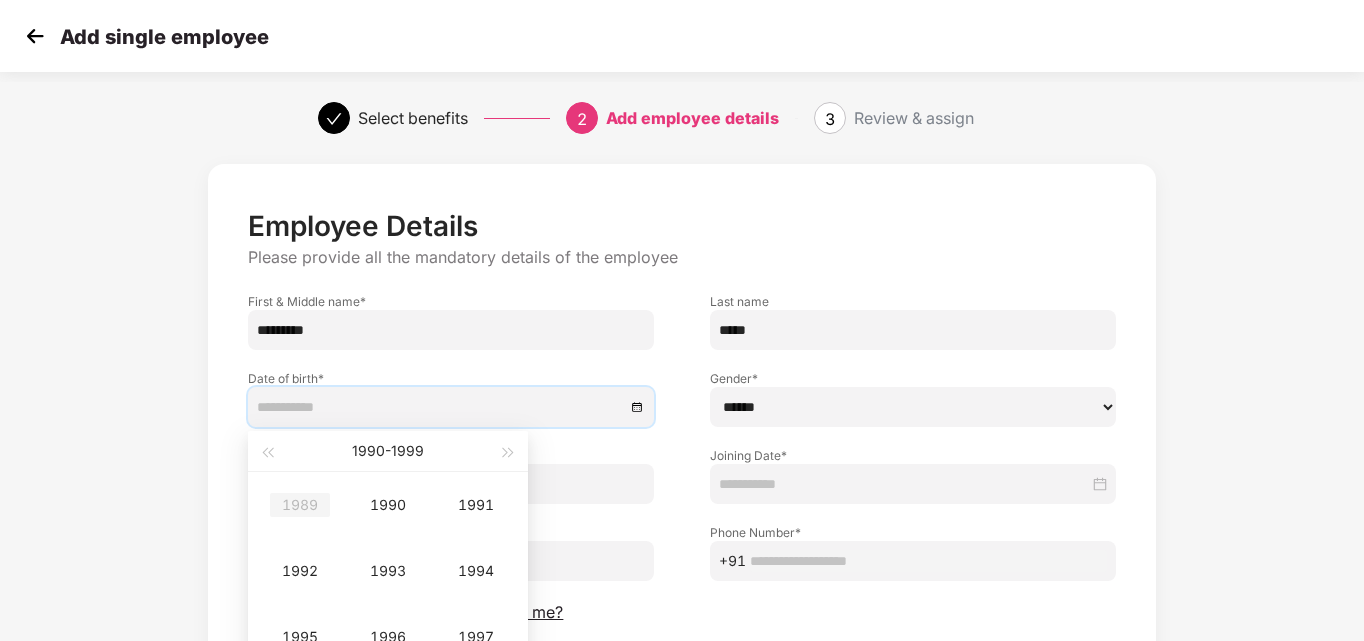 click on "1989" at bounding box center [300, 505] 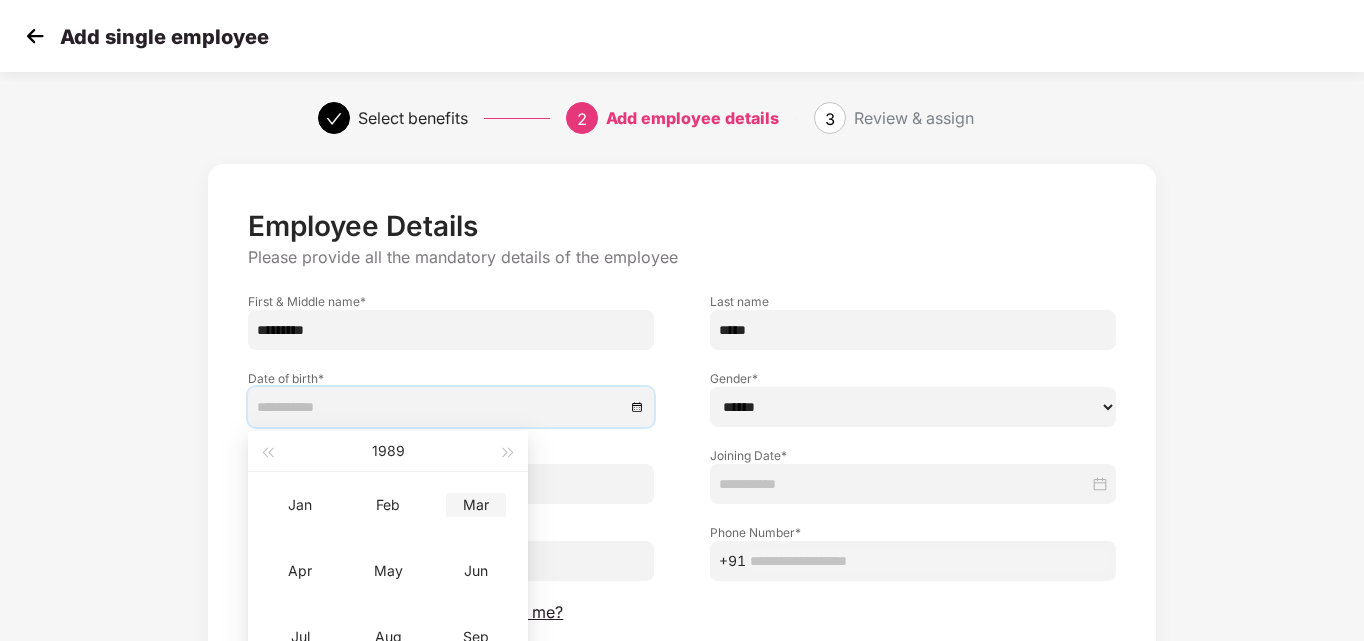 type on "**********" 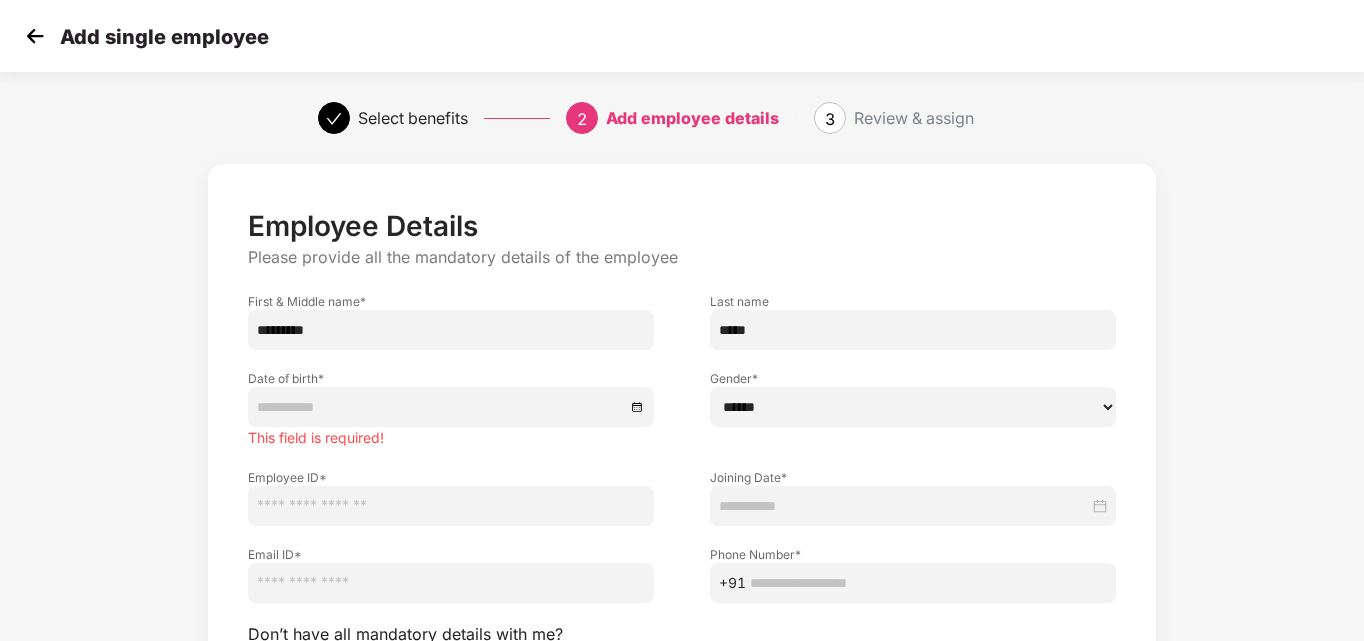 click on "Select benefits 2 Add employee details 3 Review & assign" at bounding box center [682, 118] 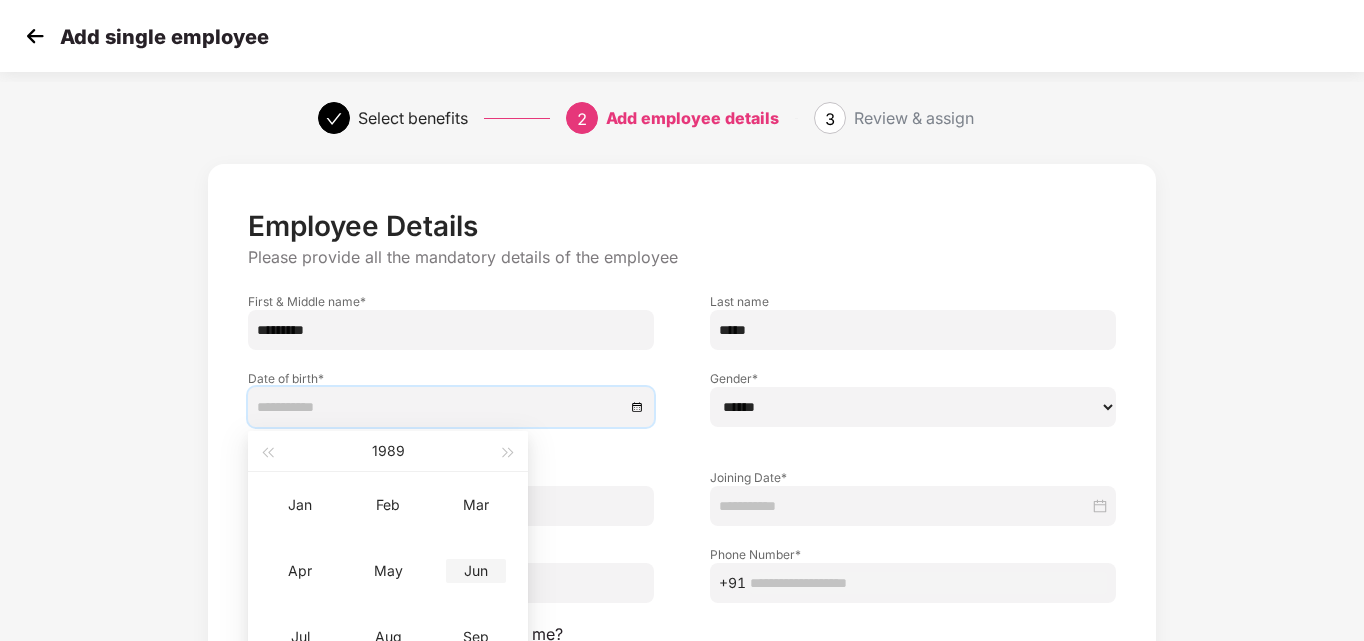 type on "**********" 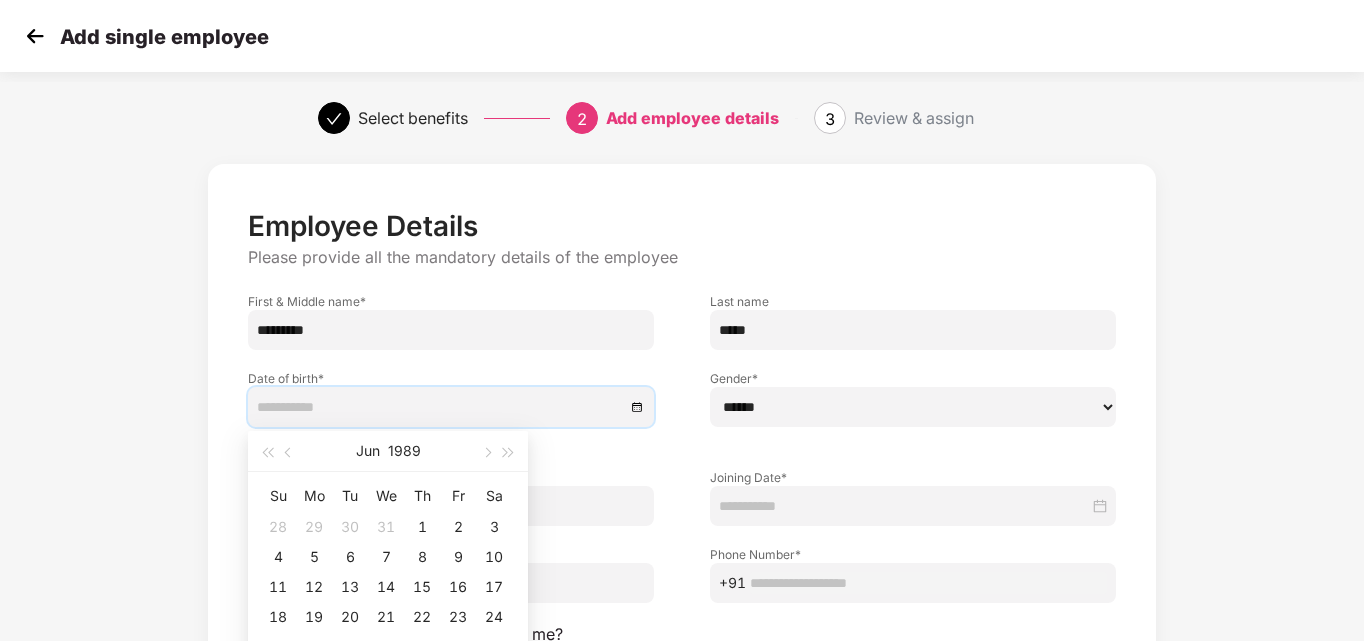 type on "**********" 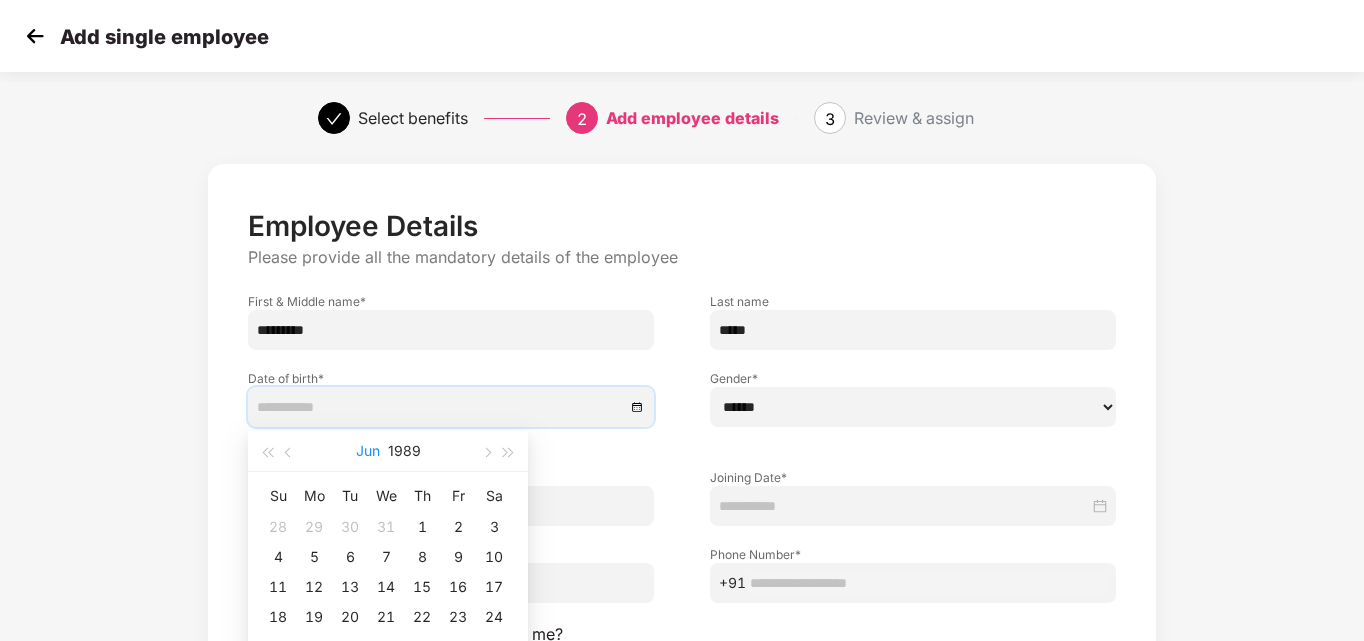 click on "Jun" at bounding box center [368, 451] 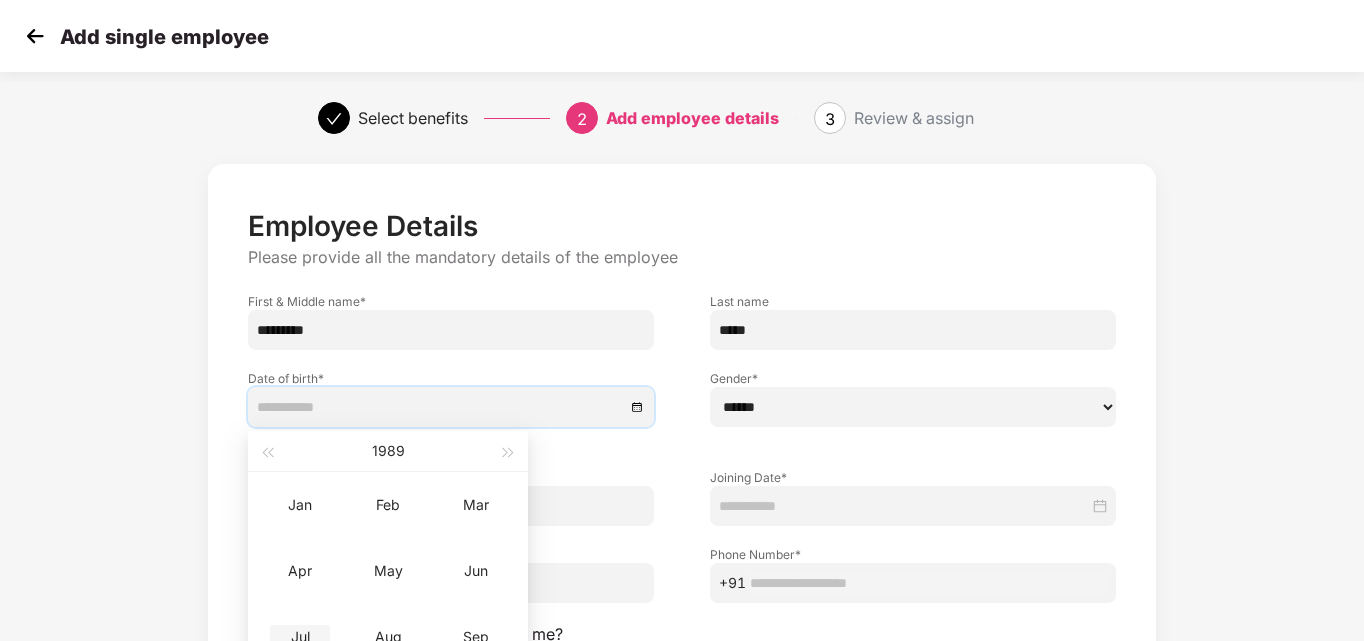 type on "**********" 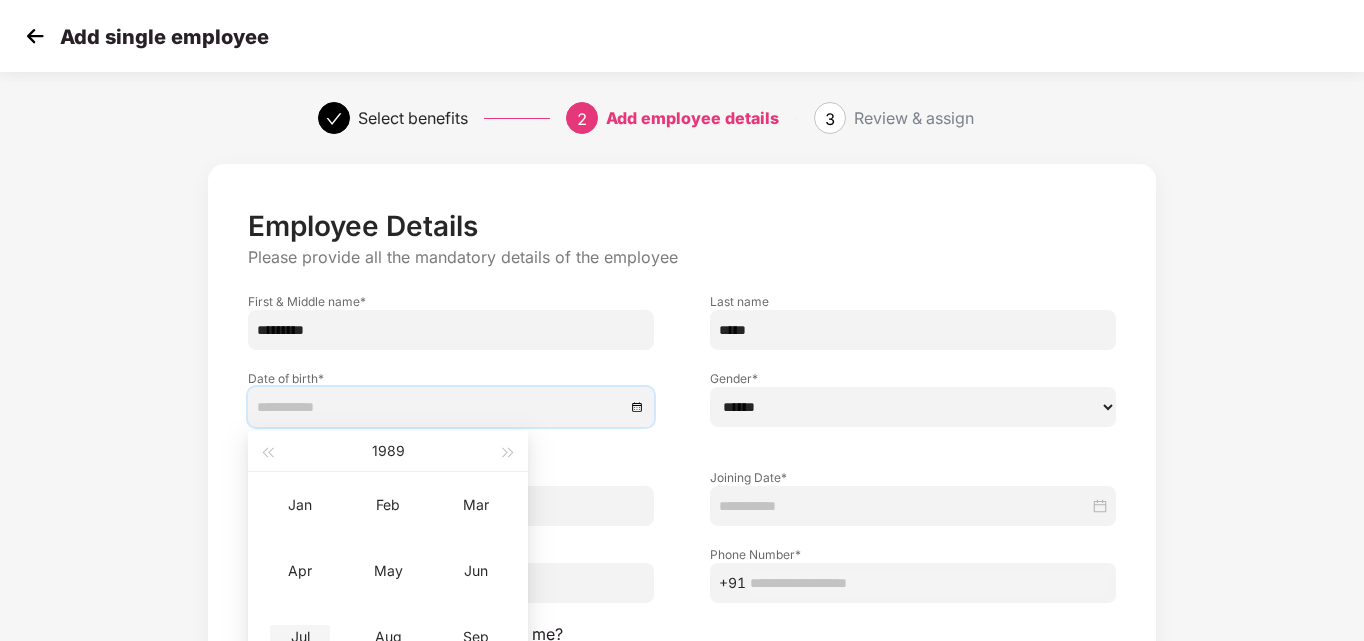 type on "**********" 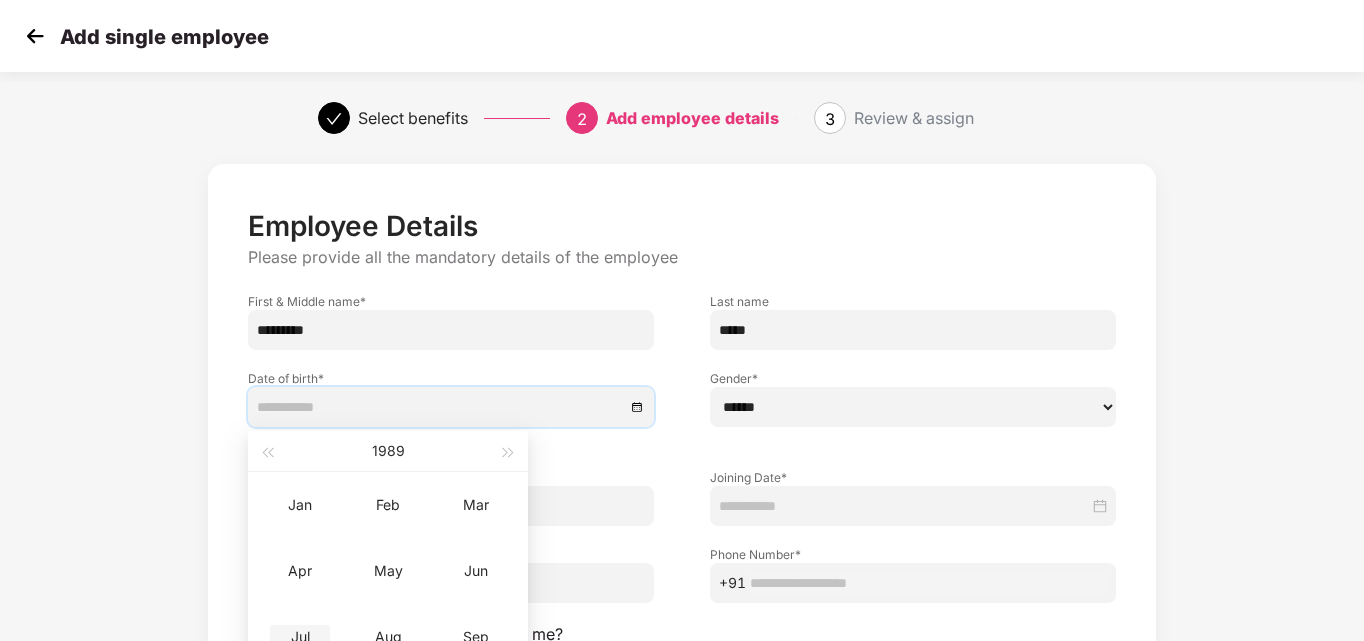 click on "Jul" at bounding box center [300, 637] 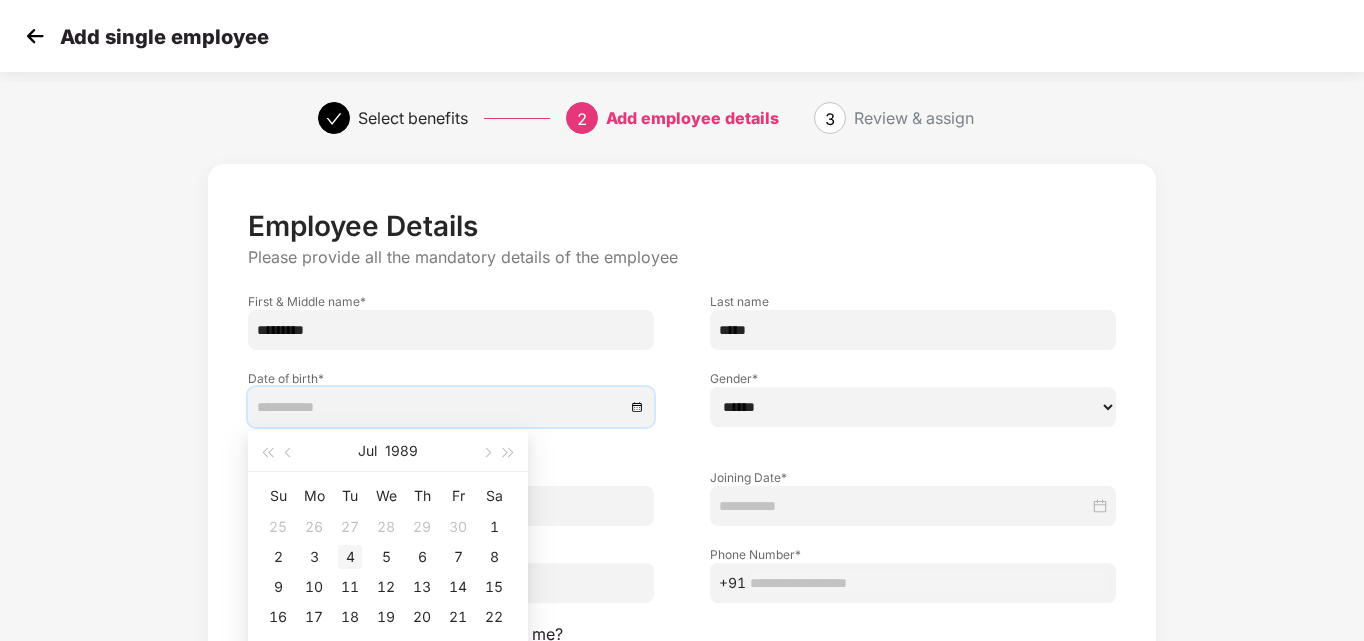 type on "**********" 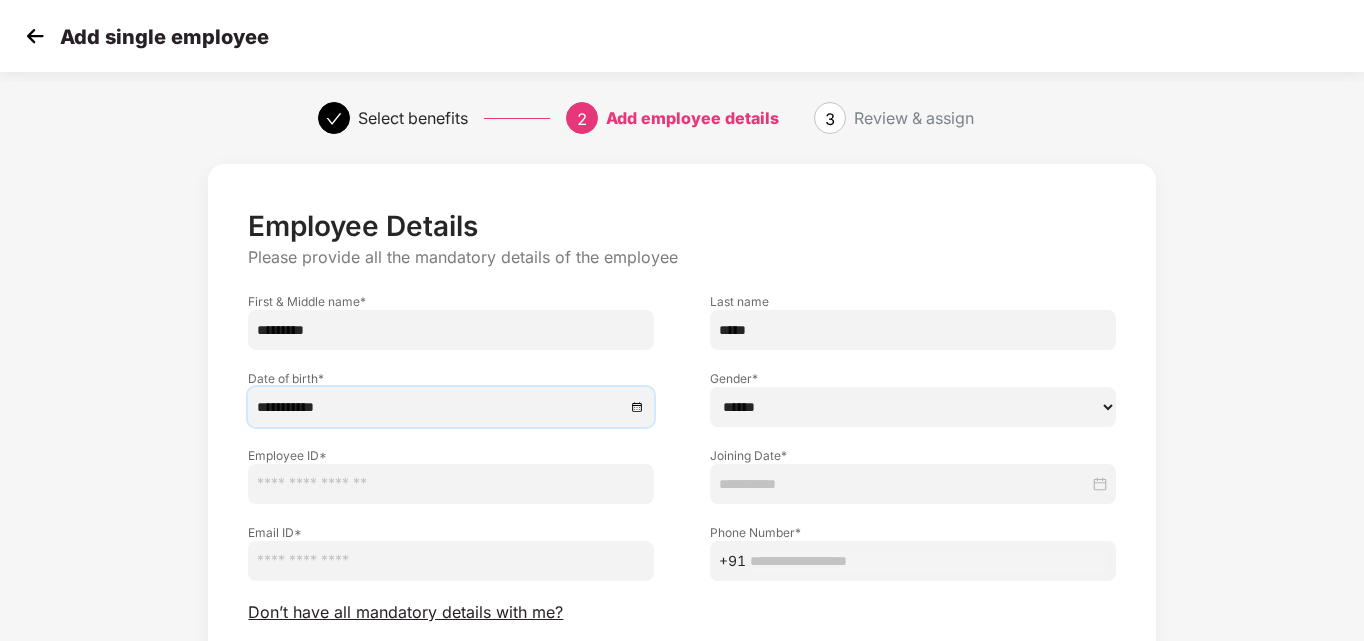 click on "****** **** ******" at bounding box center [913, 407] 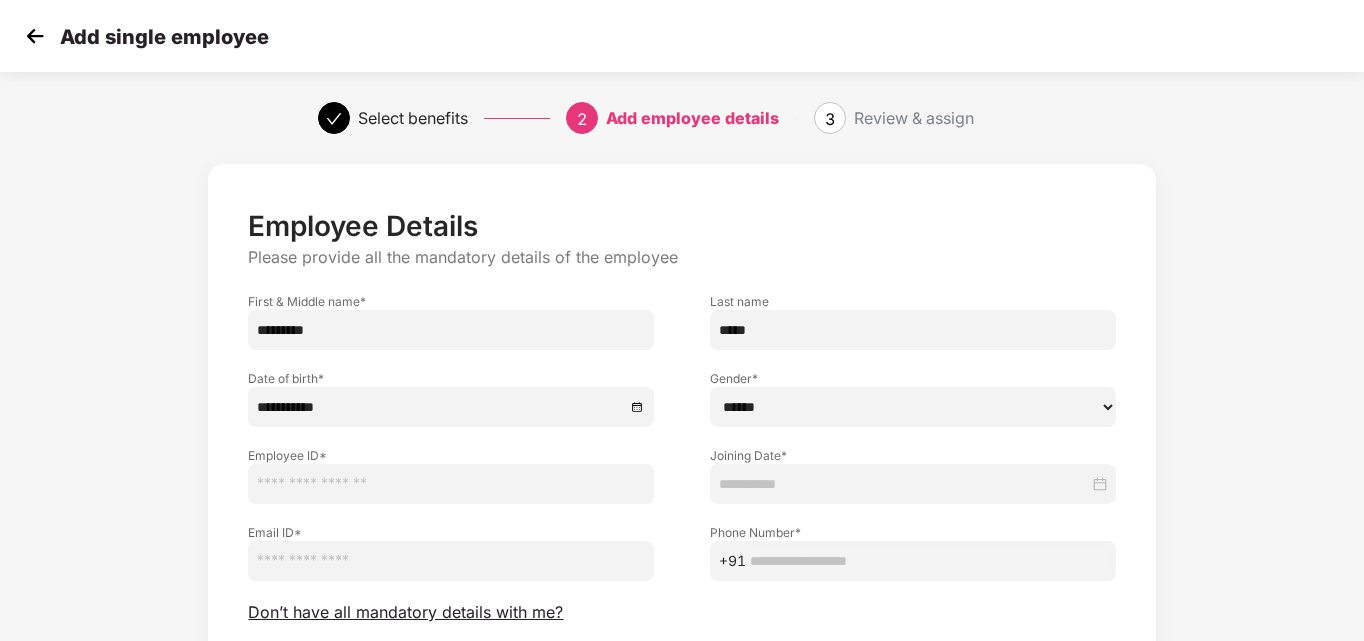 select on "******" 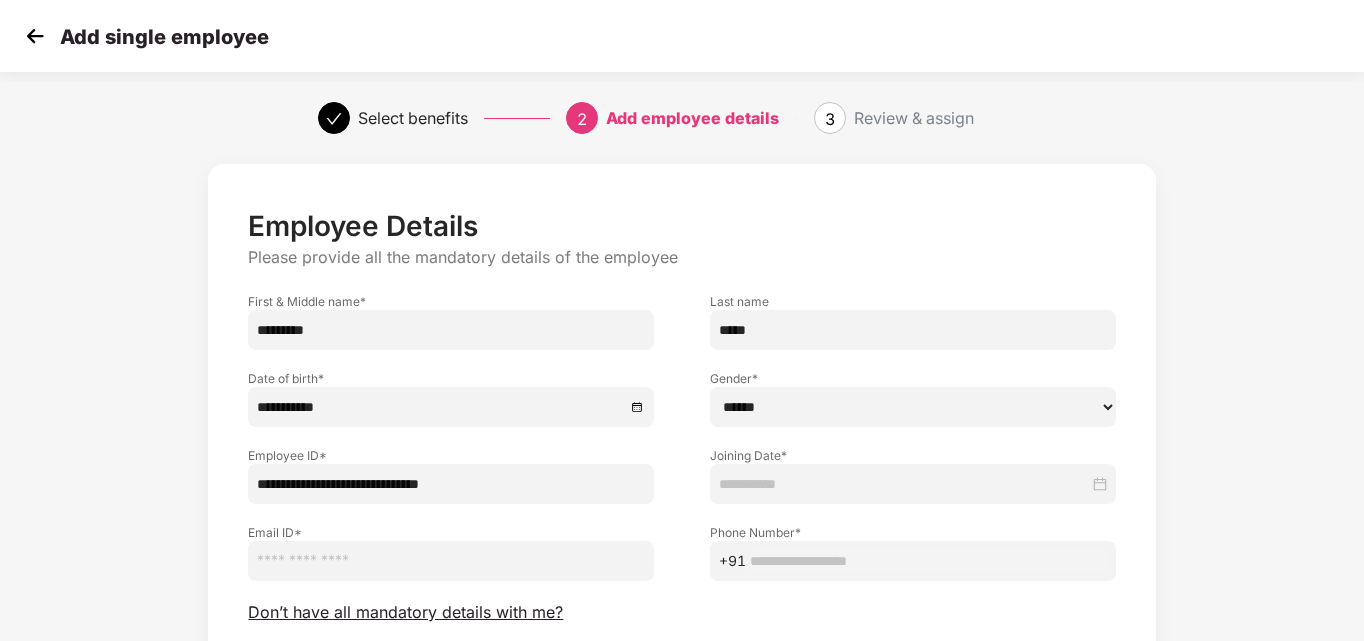 drag, startPoint x: 542, startPoint y: 488, endPoint x: 209, endPoint y: 495, distance: 333.07358 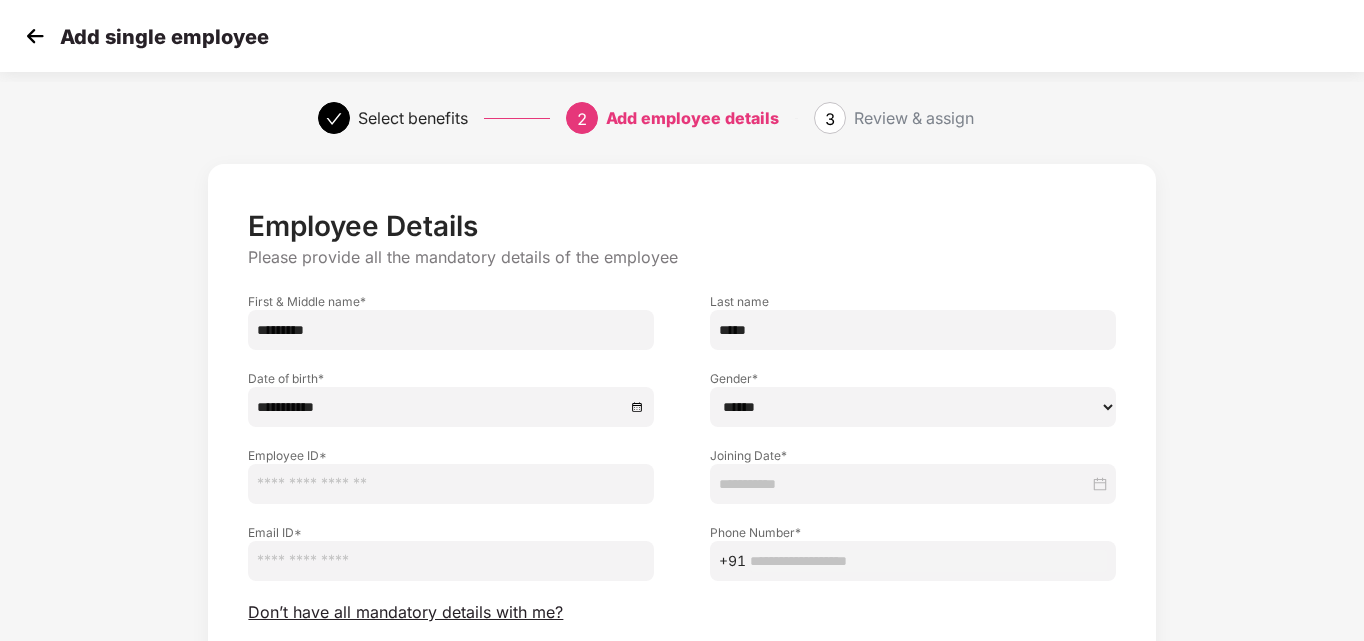 click at bounding box center [451, 561] 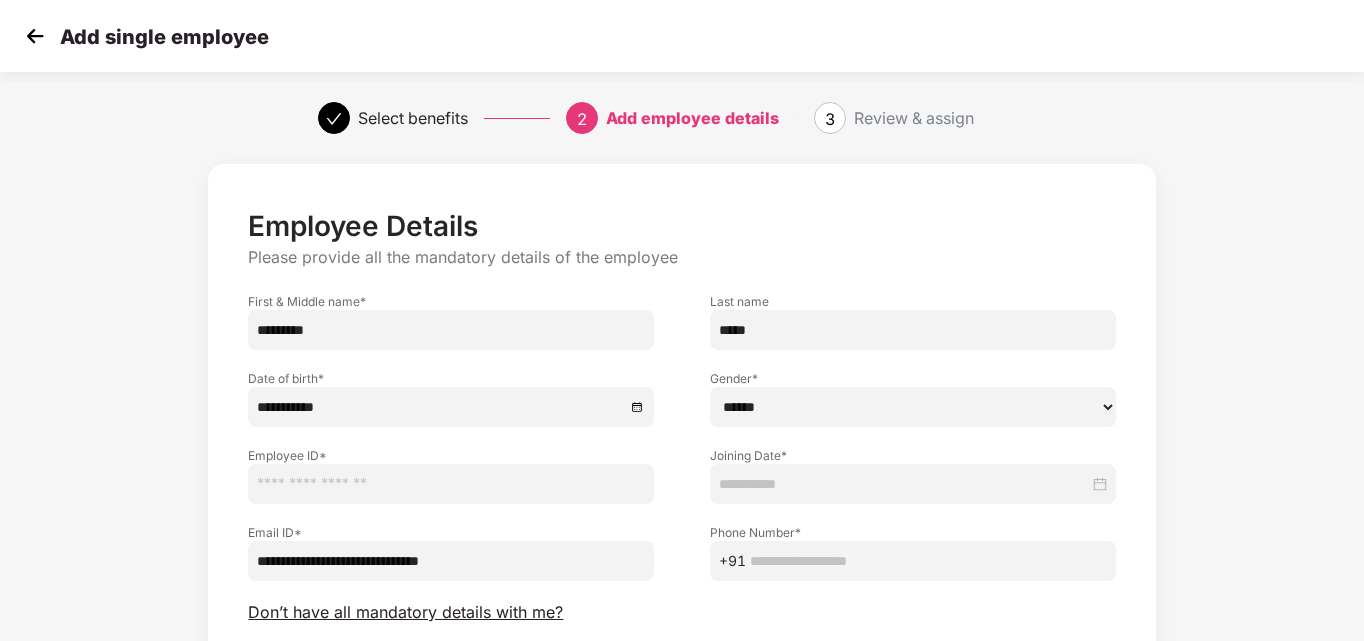 type on "**********" 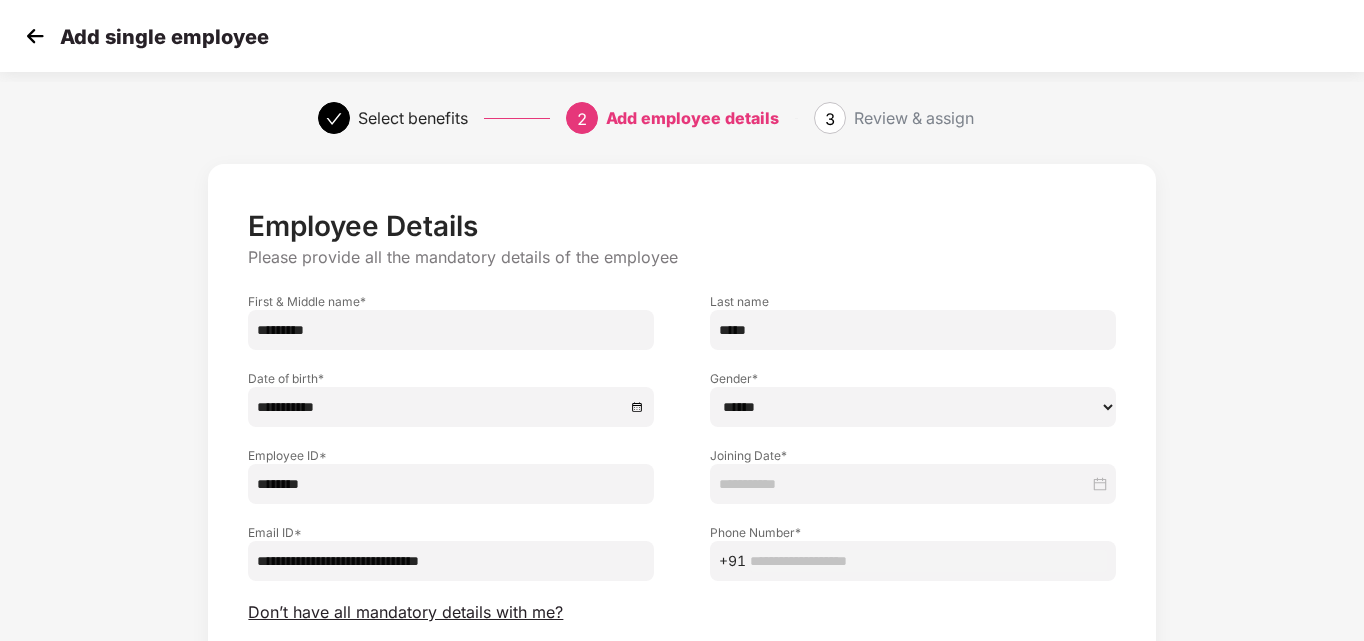 type on "********" 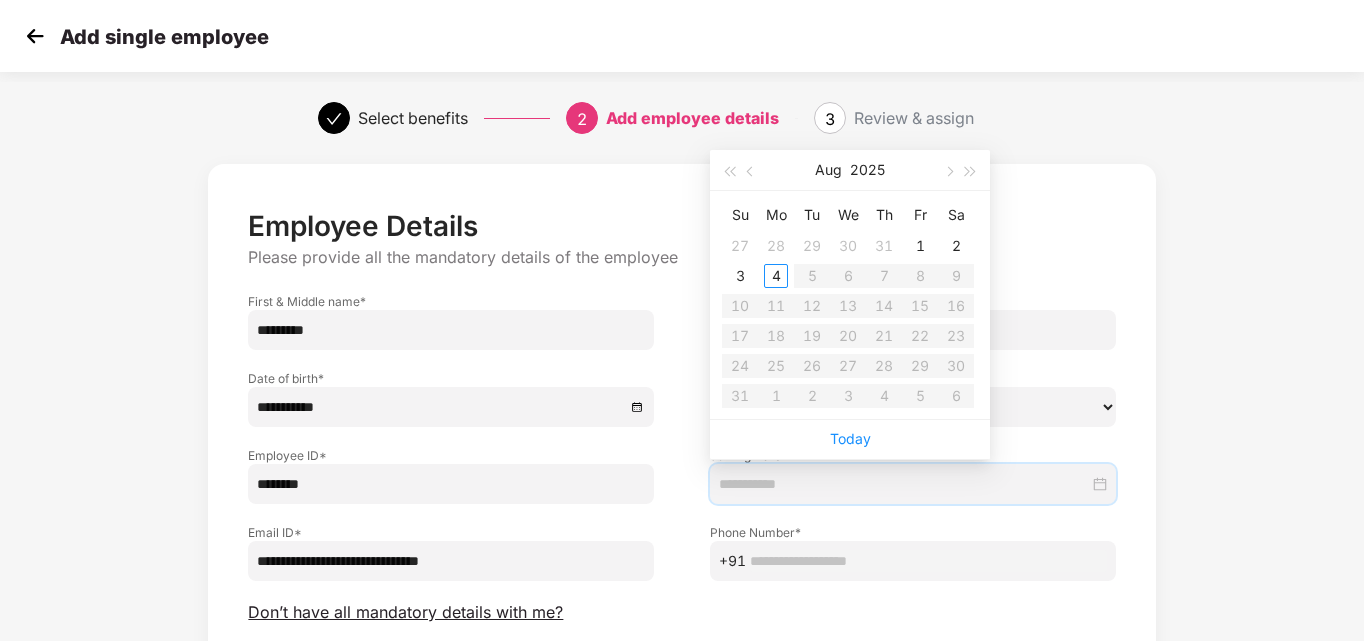 type on "**********" 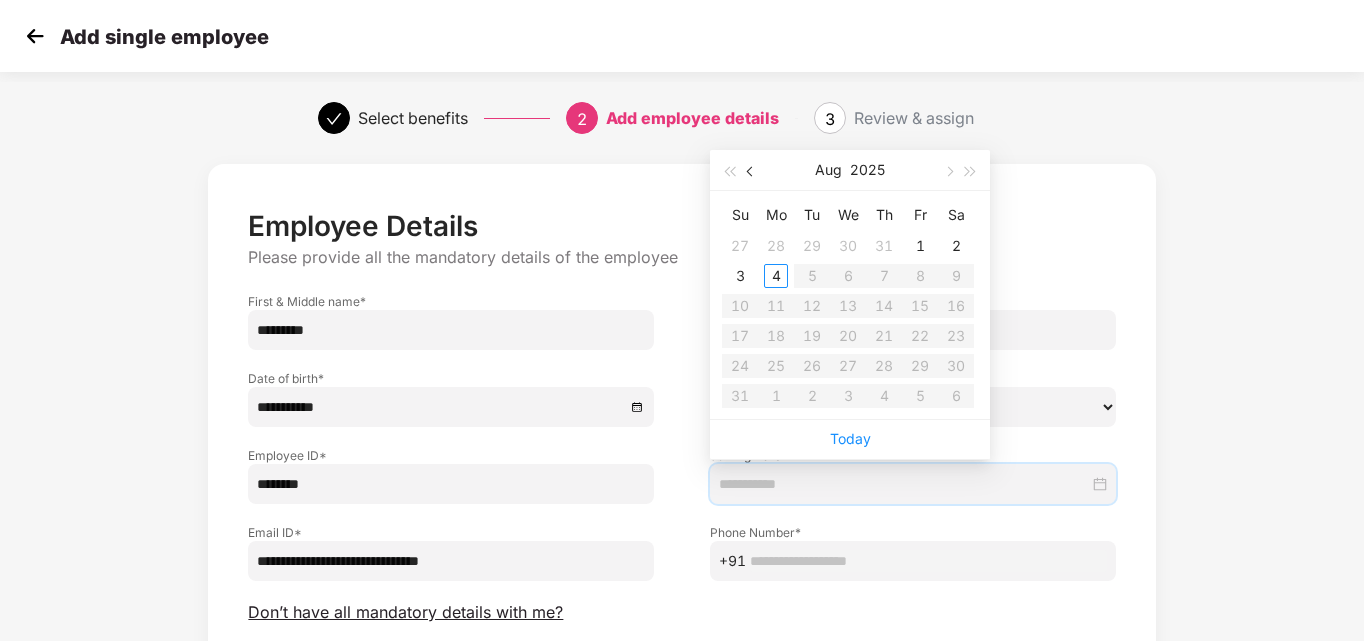click at bounding box center [751, 170] 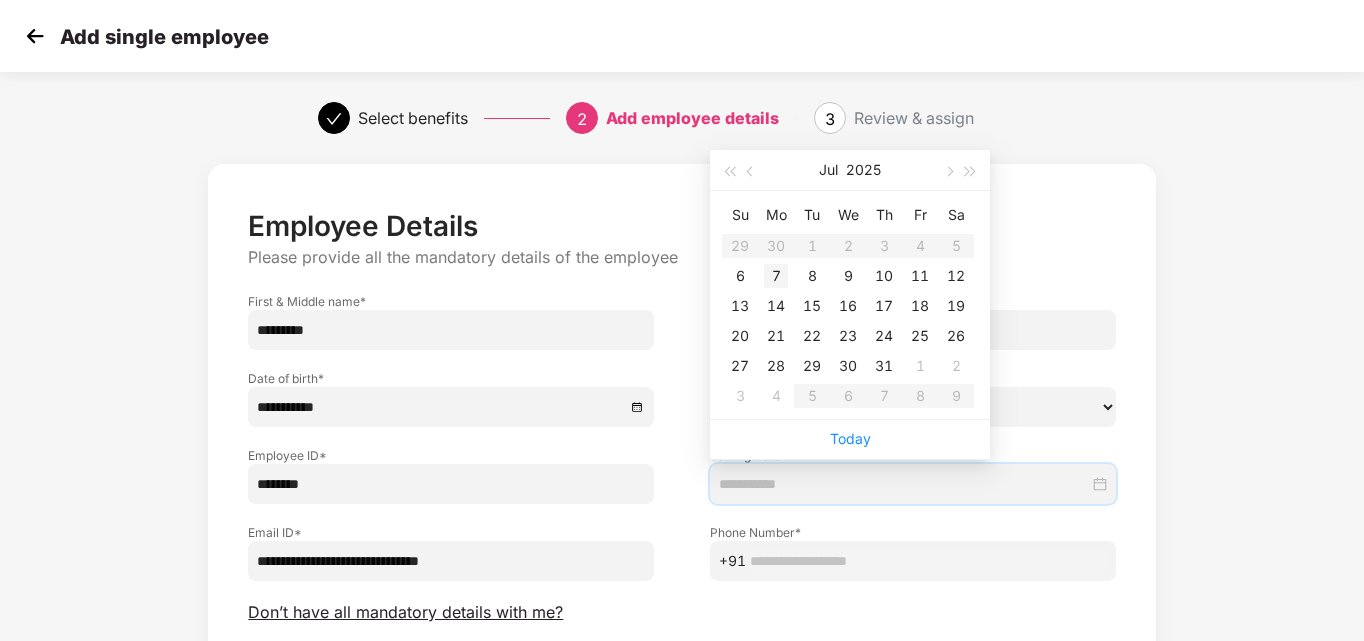 type on "**********" 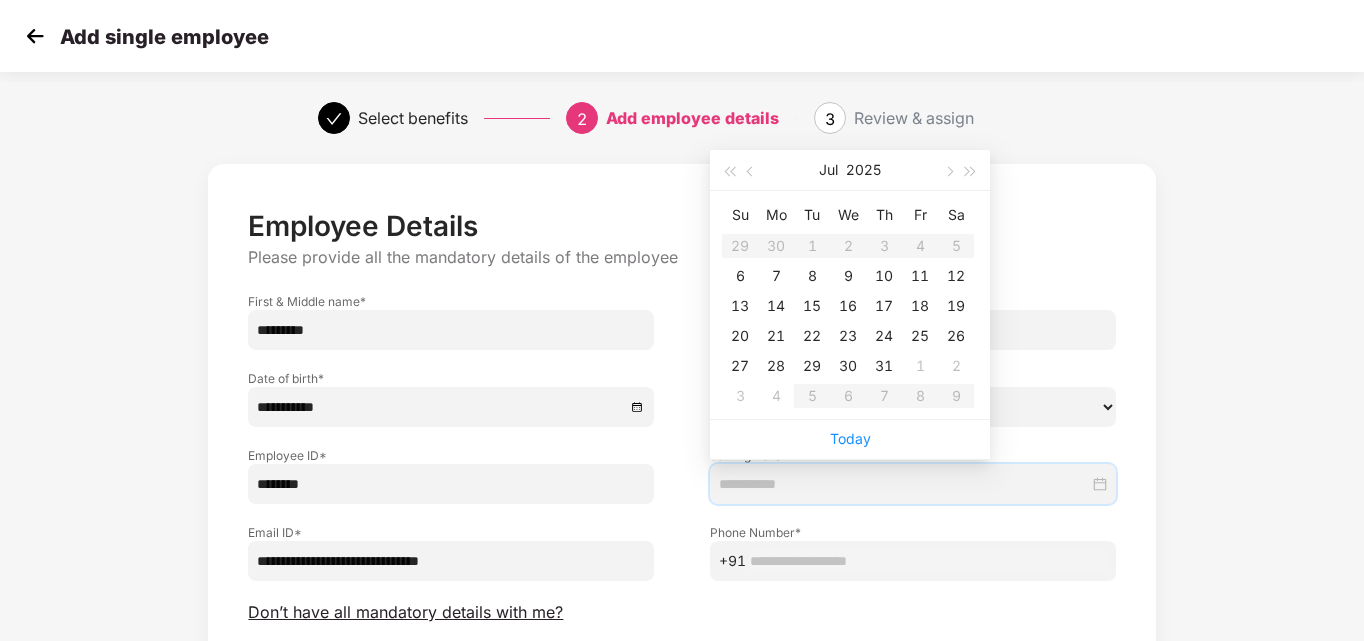 click on "Su Mo Tu We Th Fr Sa 29 30 1 2 3 4 5 6 7 8 9 10 11 12 13 14 15 16 17 18 19 20 21 22 23 24 25 26 27 28 29 30 31 1 2 3 4 5 6 7 8 9" at bounding box center [848, 305] 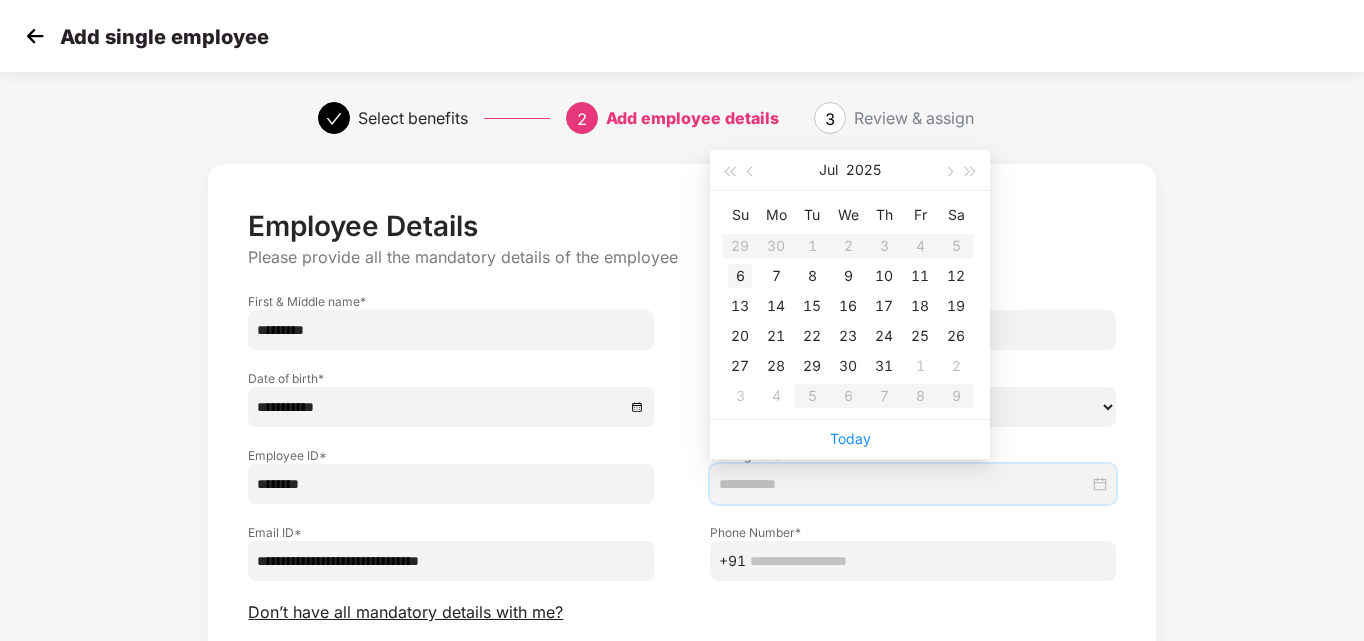 type on "**********" 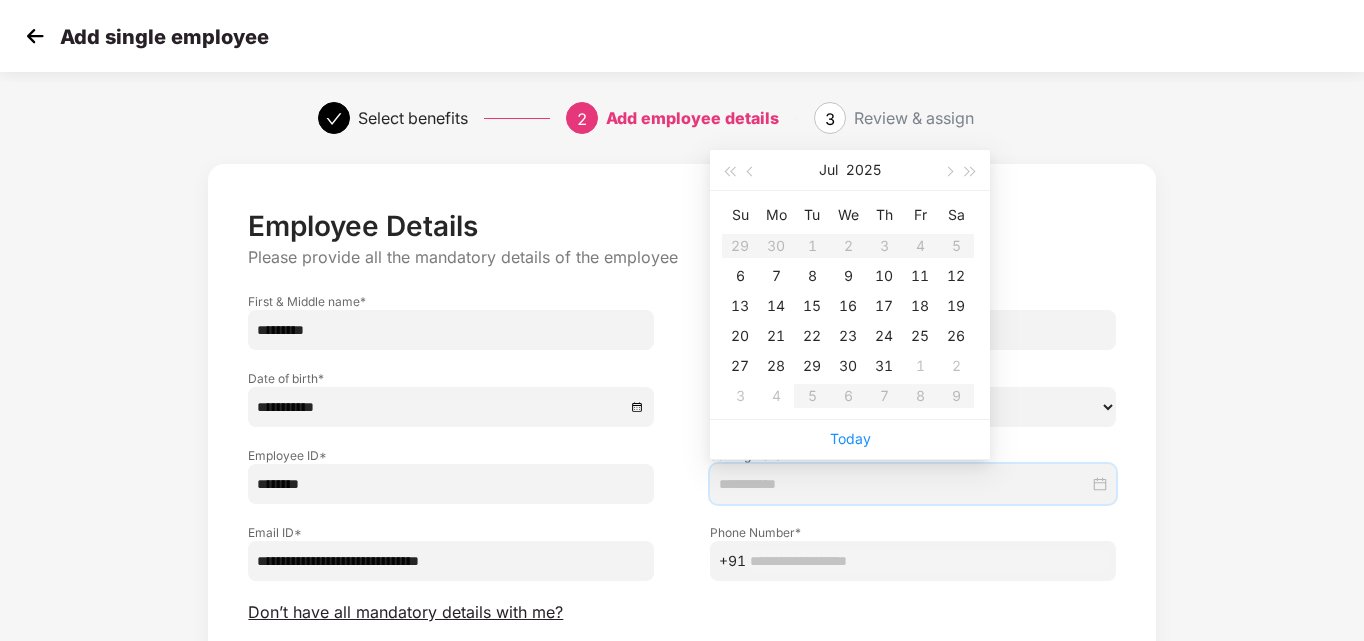 click on "Su Mo Tu We Th Fr Sa 29 30 1 2 3 4 5 6 7 8 9 10 11 12 13 14 15 16 17 18 19 20 21 22 23 24 25 26 27 28 29 30 31 1 2 3 4 5 6 7 8 9" at bounding box center [848, 305] 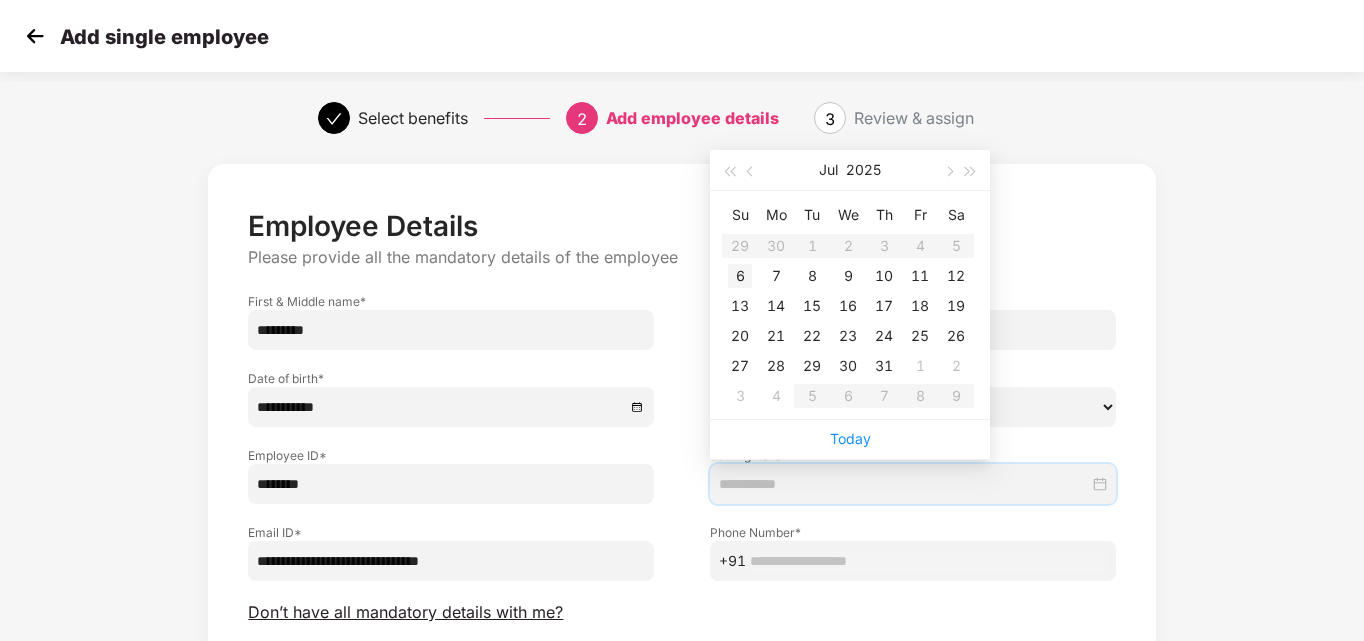click on "6" at bounding box center (740, 276) 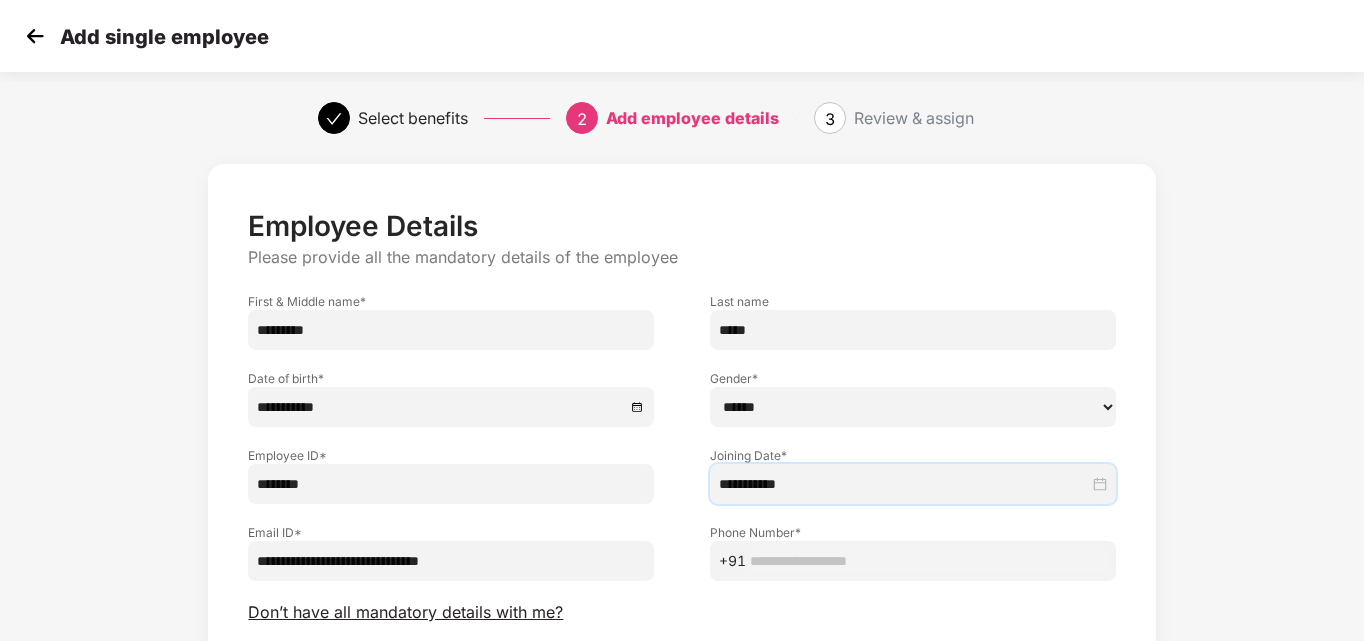 click on "Last name *****" at bounding box center (913, 311) 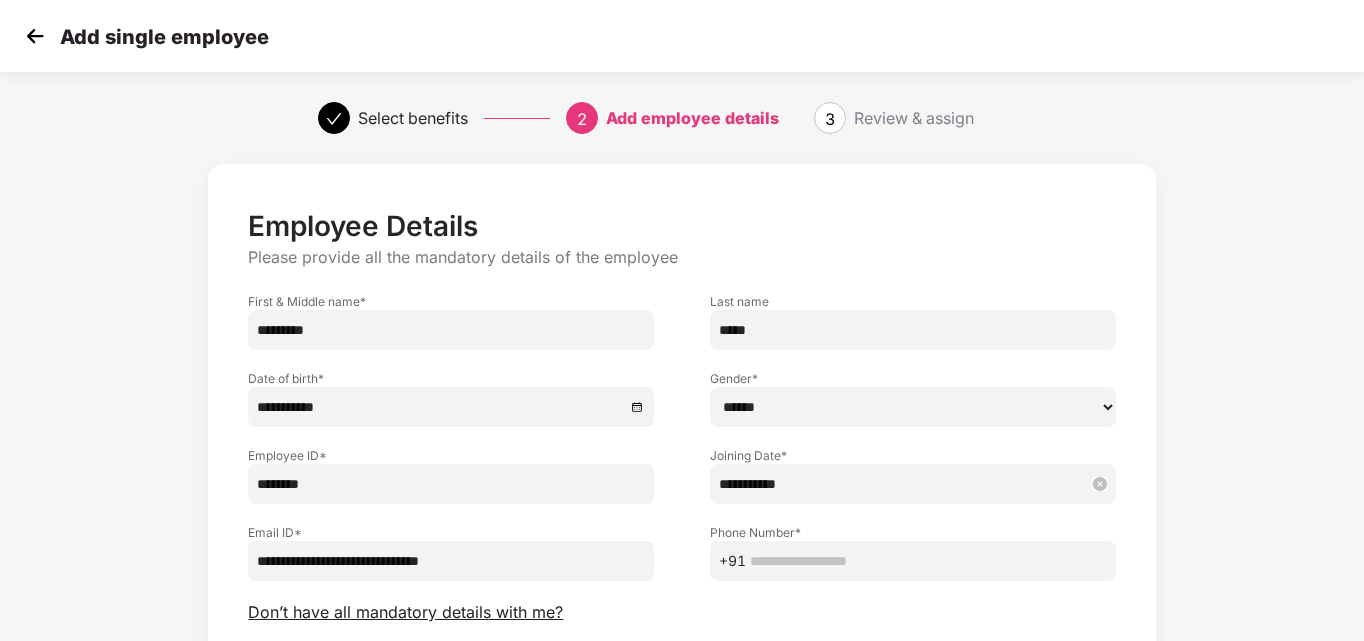 click on "**********" at bounding box center [904, 484] 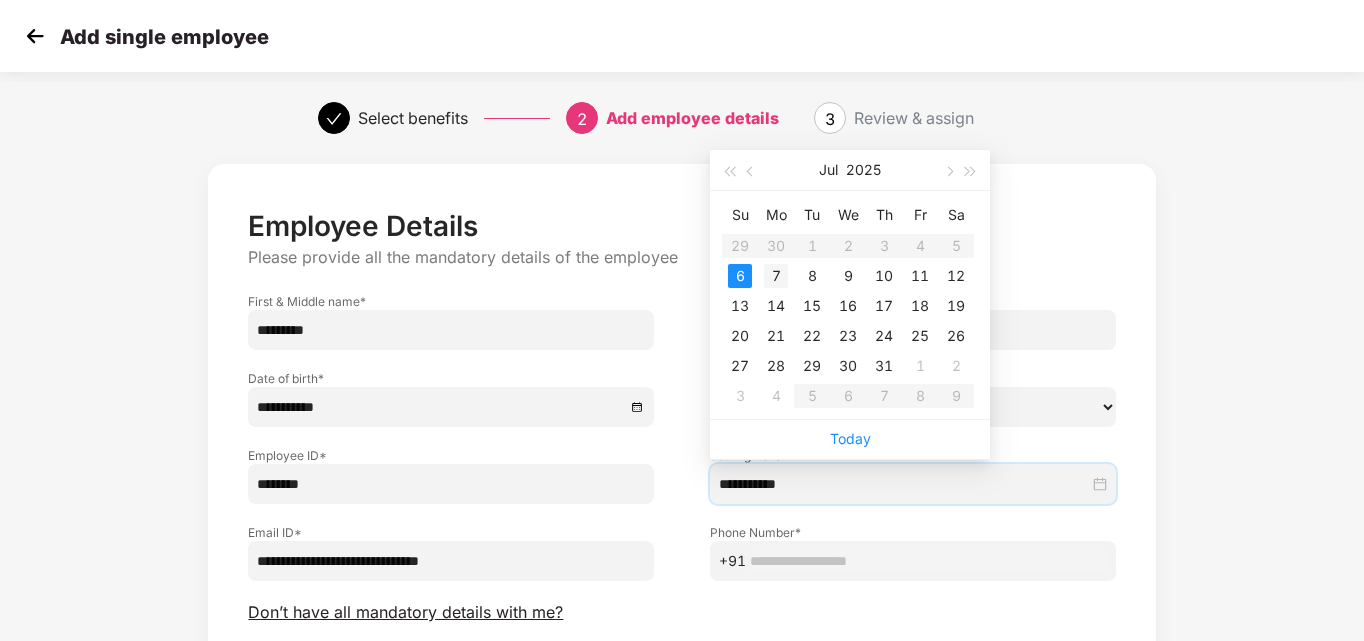 type on "**********" 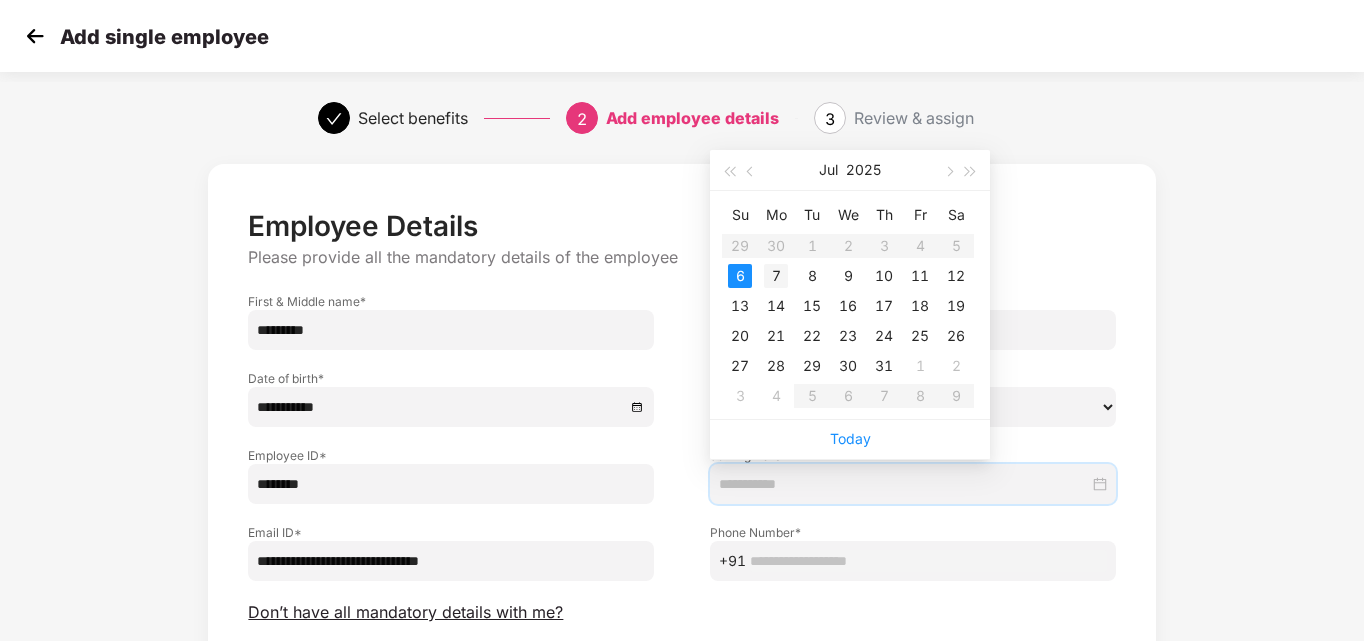 click on "7" at bounding box center [776, 276] 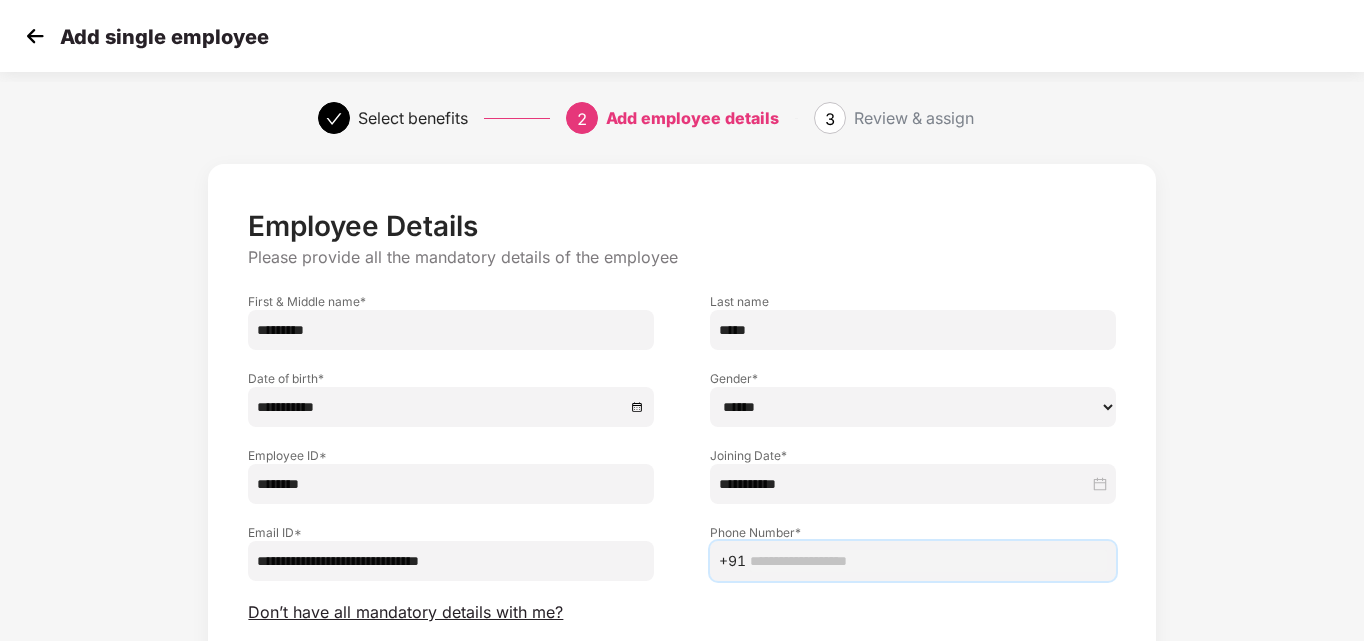 click at bounding box center (928, 561) 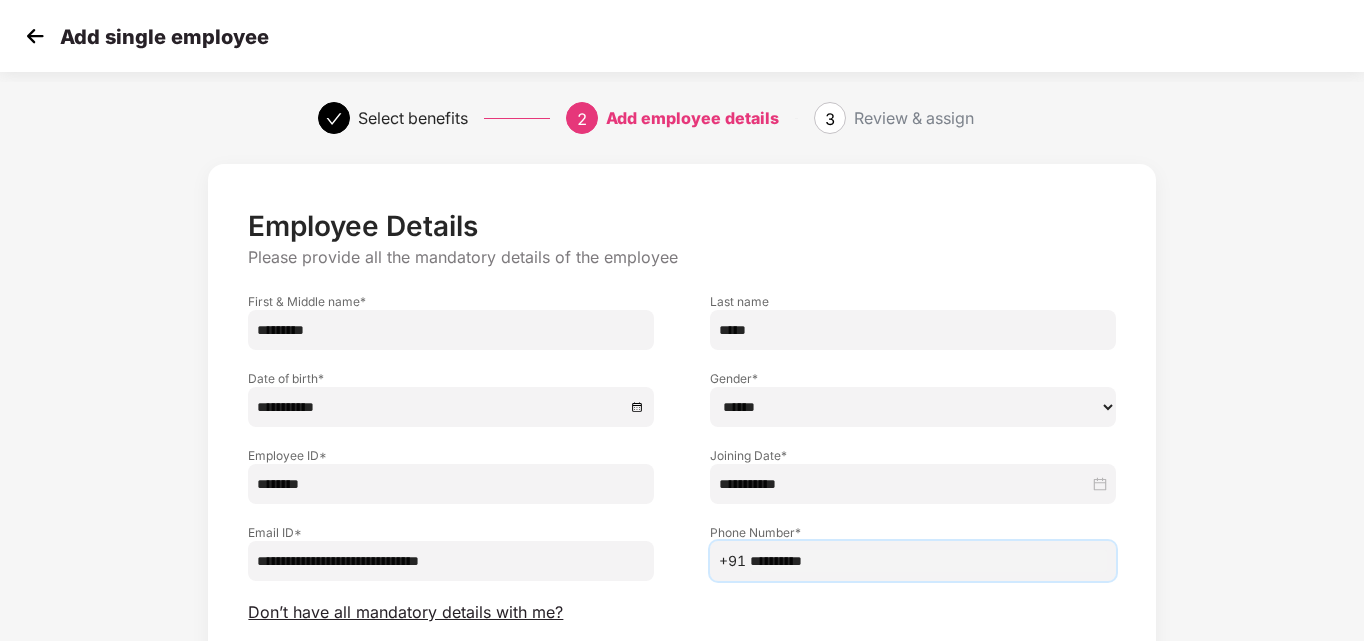 type on "**********" 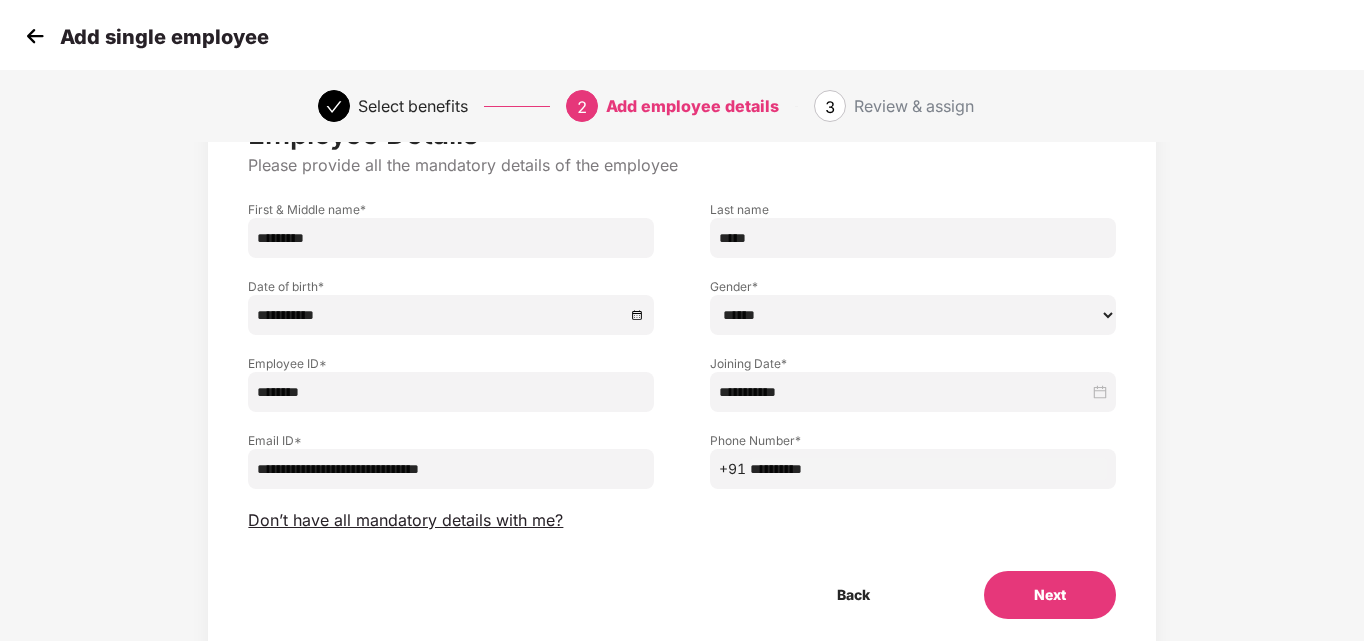scroll, scrollTop: 160, scrollLeft: 0, axis: vertical 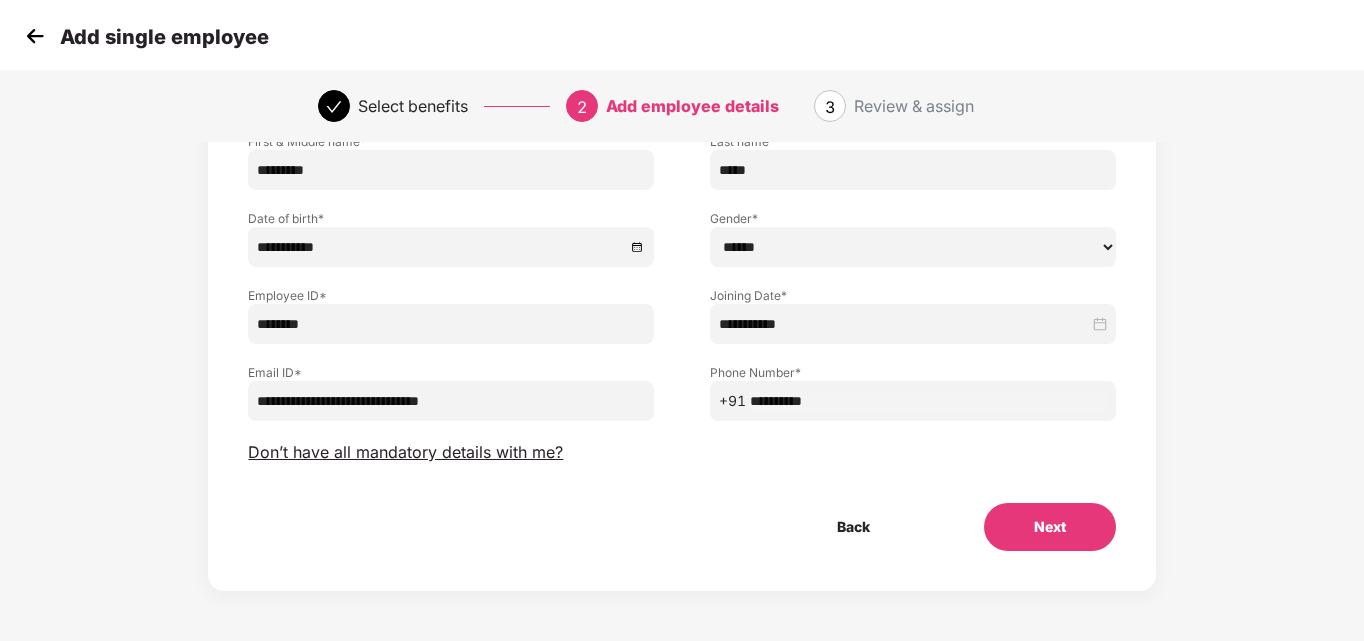click on "Next" at bounding box center (1050, 527) 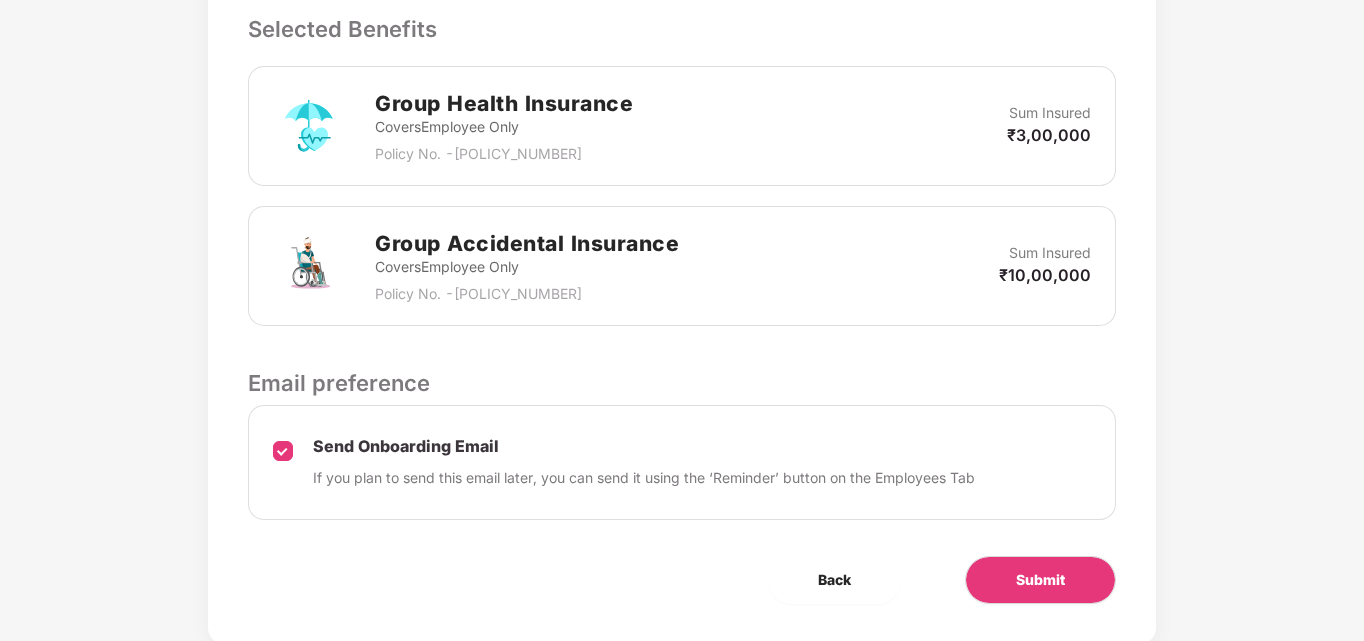 scroll, scrollTop: 746, scrollLeft: 0, axis: vertical 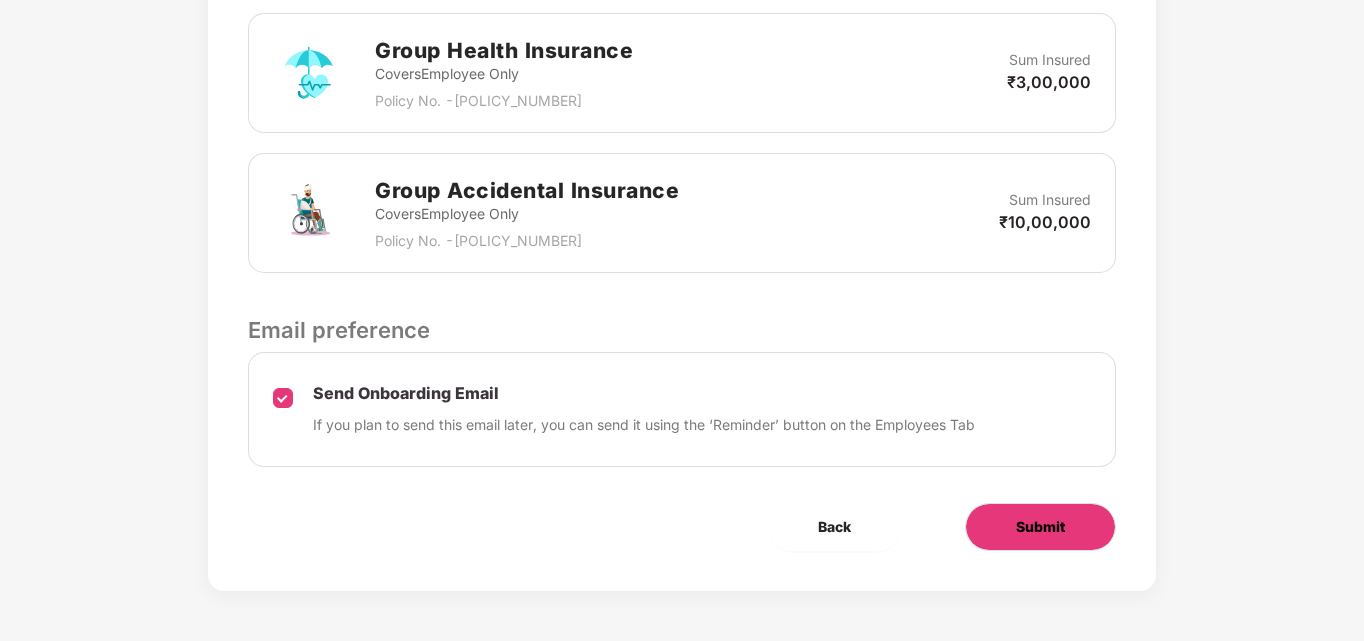 click on "Submit" at bounding box center [1040, 527] 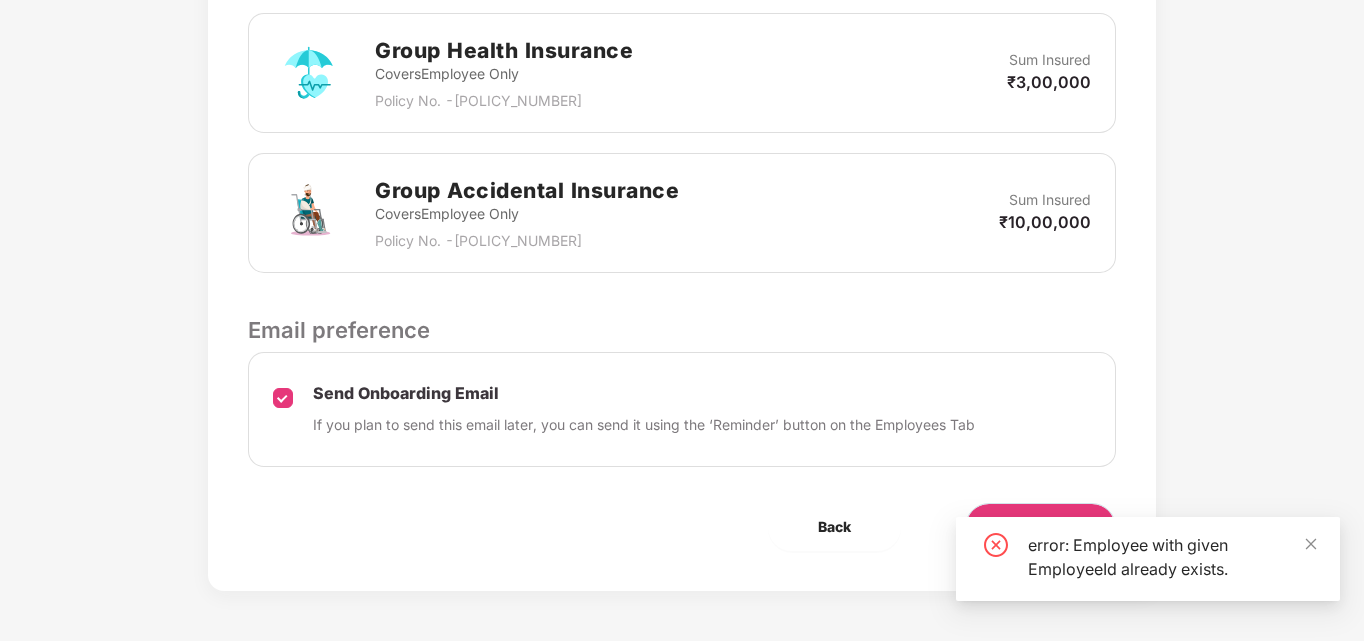 click on "Submit" at bounding box center [1040, 527] 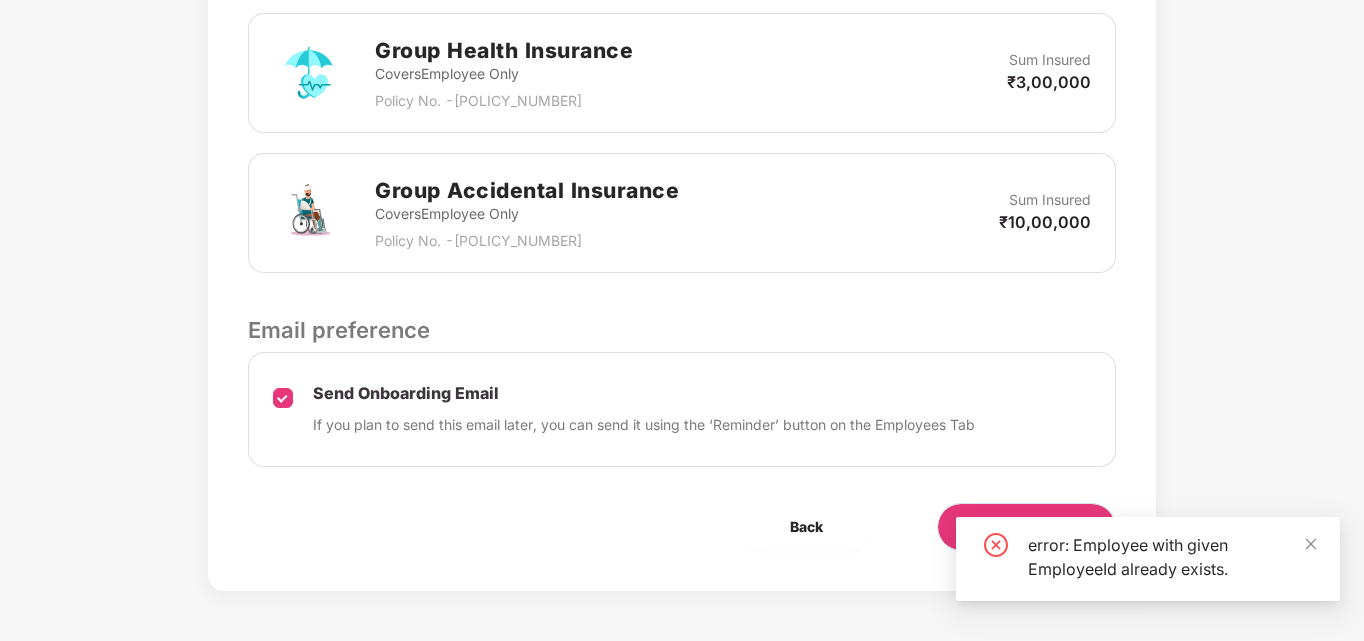 click on "Submit" at bounding box center (1026, 527) 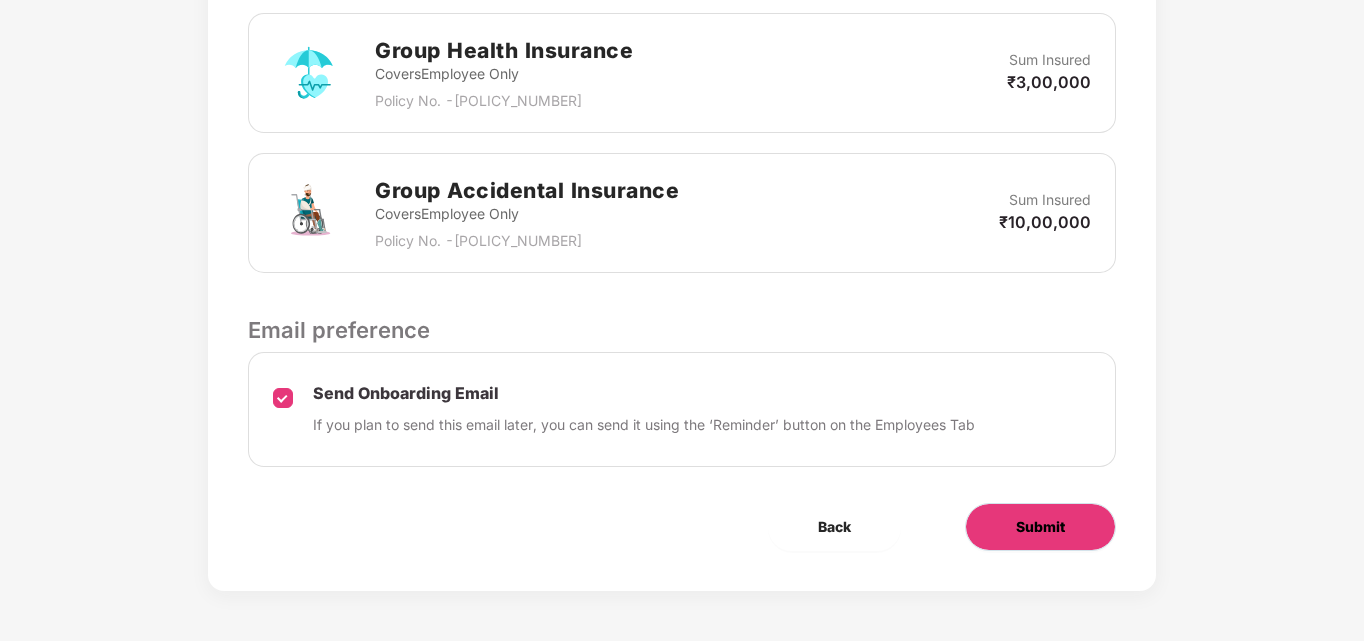 click on "Submit" at bounding box center (1040, 527) 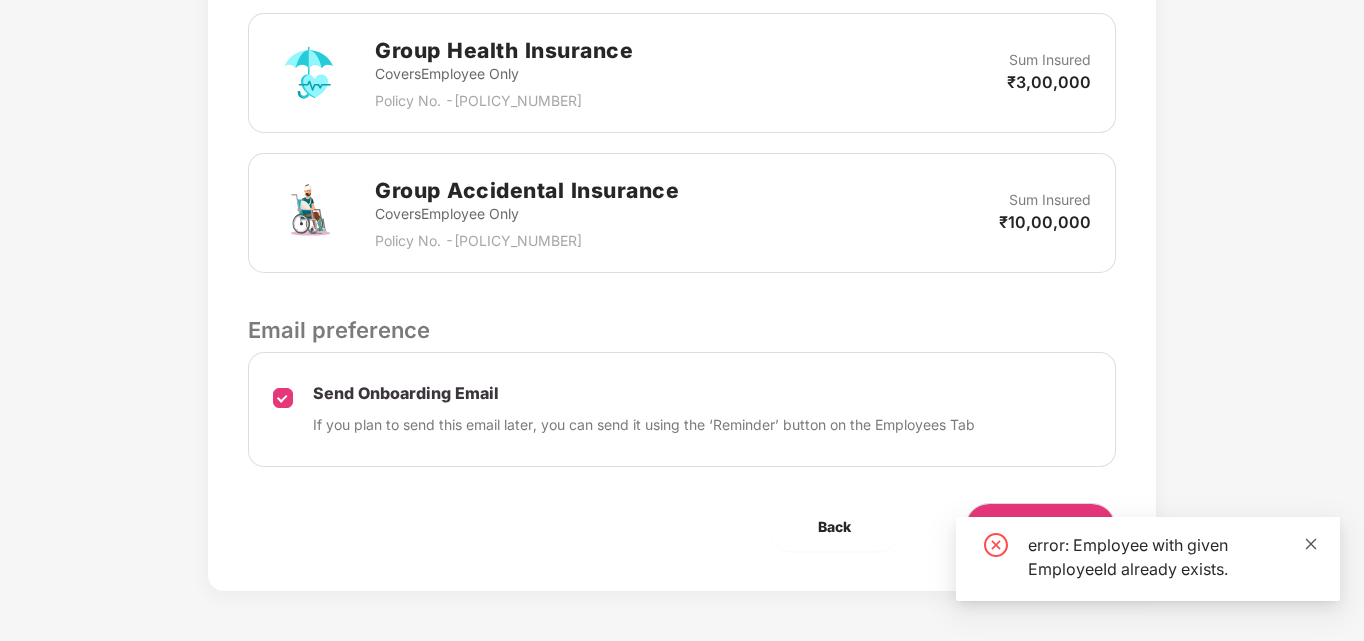 click 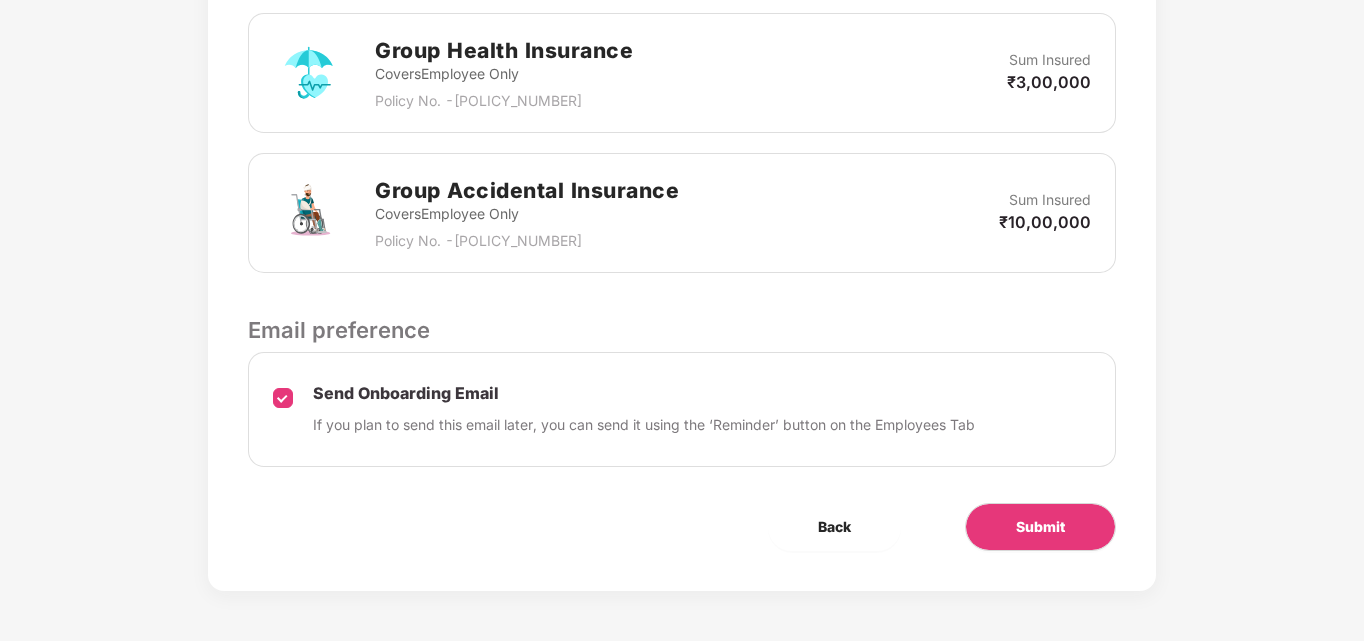 click on "Review & Assign Benefits Name [FIRST] [LAST] Mobile No. [PHONE] Email ID [EMAIL] Date of Birth [DATE] Employee ID GAW01234 Joining Date [DATE] You can add dependents in the next step after submission Affinity Benefits Clove Dental, Pharmeasy, Nua Women, Prystine Care etc will be automatically assigned by adding employees Auto-assigned Selected Benefits Group Health Insurance Covers Employee Only Policy No. - [POLICY_NUMBER] Sum Insured ₹3,00,000 Group Accidental Insurance Covers Employee Only Policy No. - [POLICY_NUMBER] Sum Insured ₹10,00,000 Email preference Send Onboarding Email If you plan to send this email later, you can send it using the ‘Reminder’ button on the Employees Tab Back Submit" at bounding box center (682, 24) 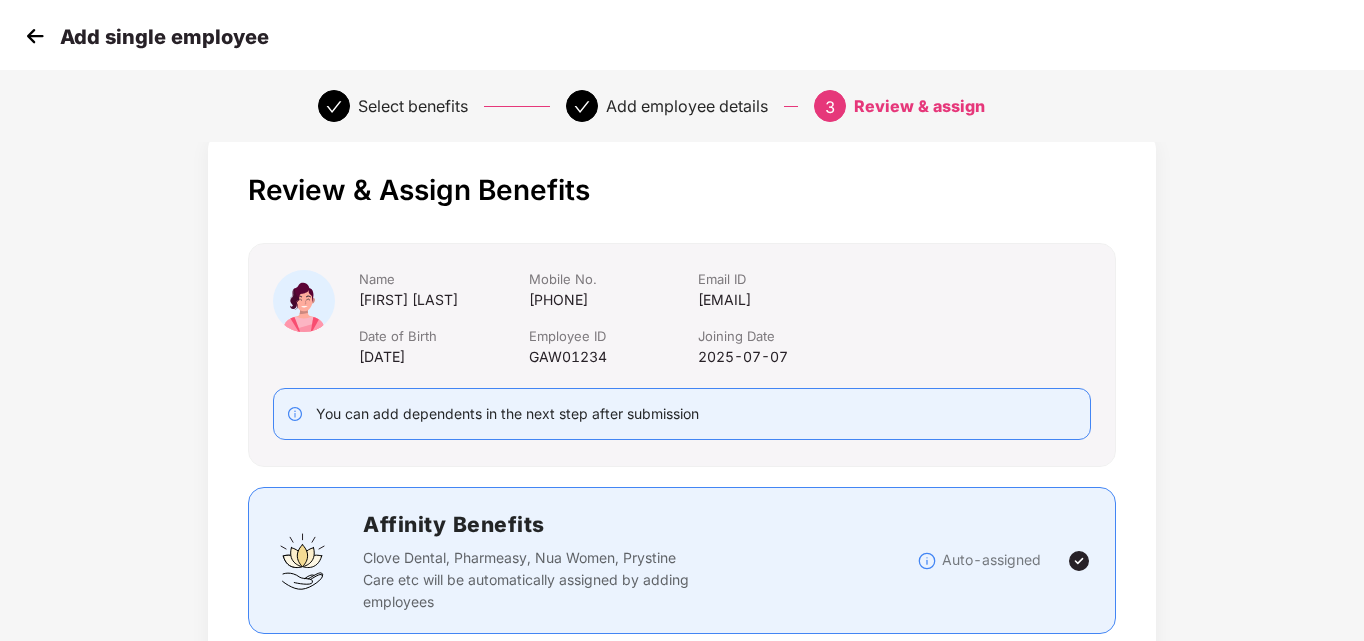 scroll, scrollTop: 0, scrollLeft: 0, axis: both 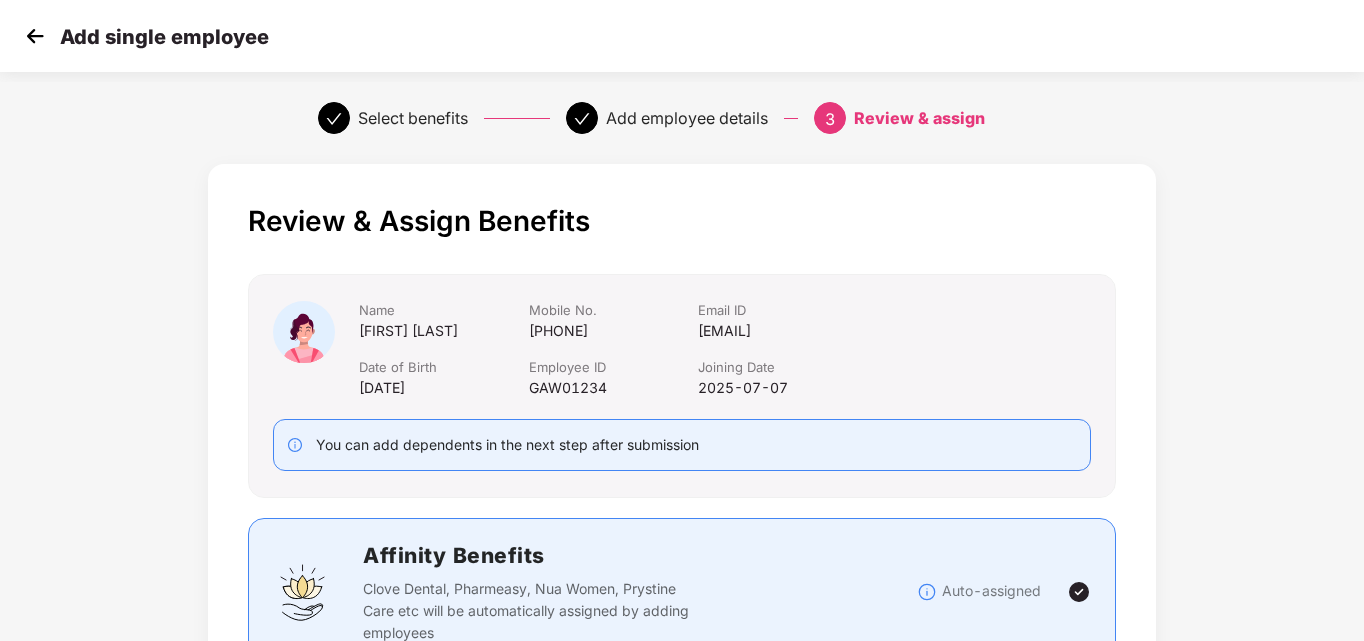 click at bounding box center [35, 36] 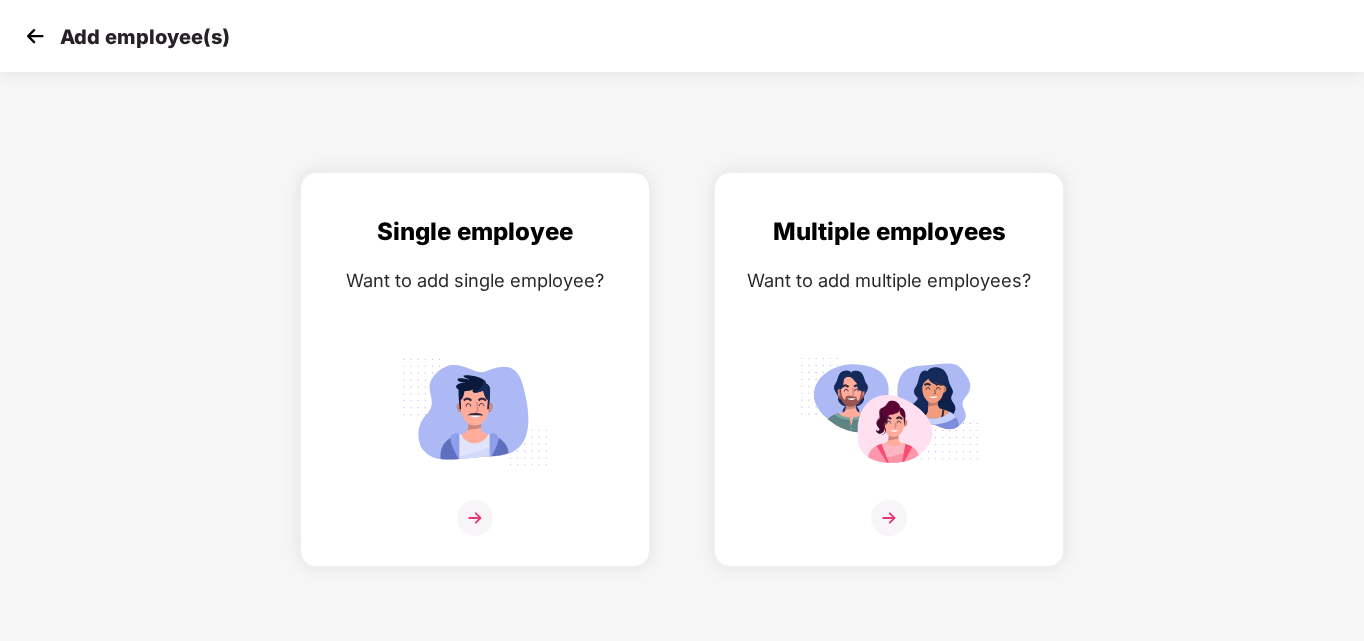 click at bounding box center [35, 36] 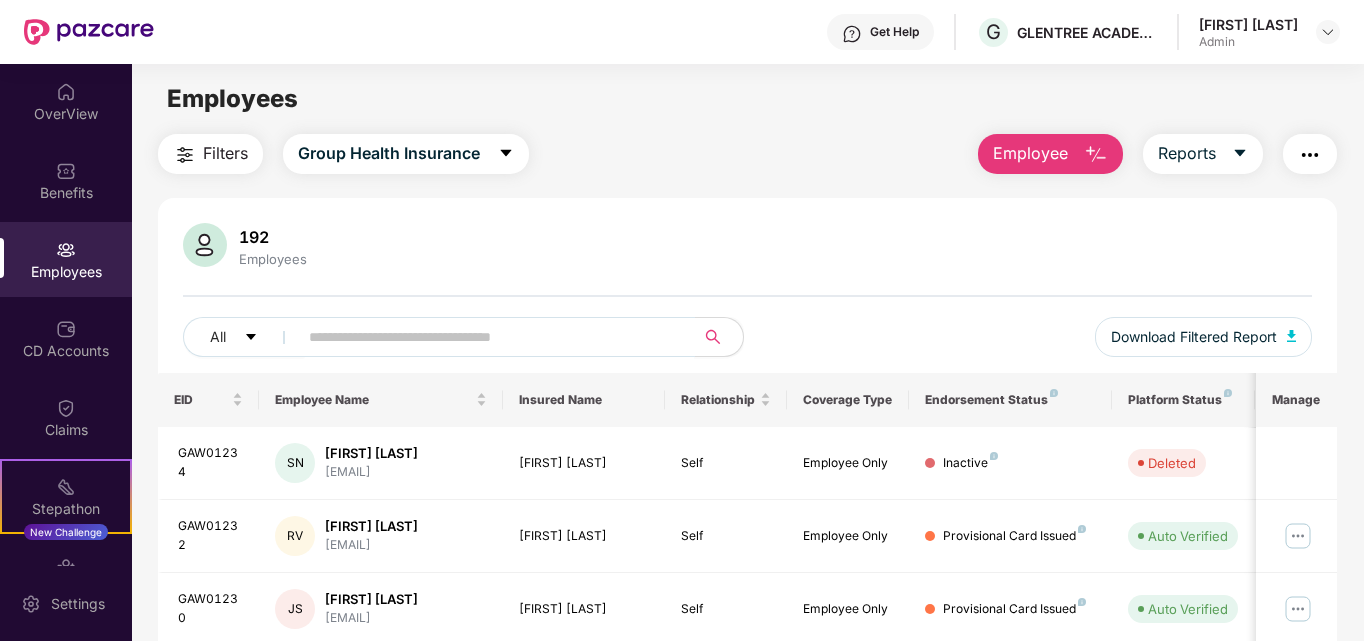 click at bounding box center [488, 337] 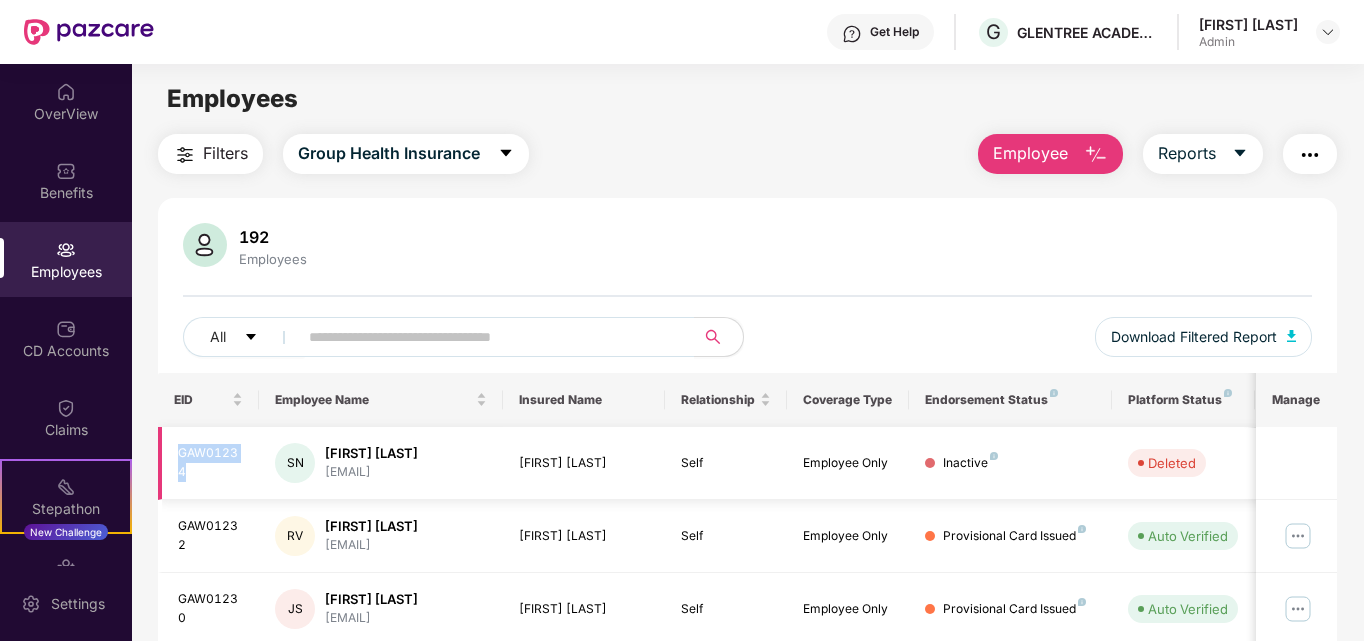drag, startPoint x: 198, startPoint y: 467, endPoint x: 171, endPoint y: 450, distance: 31.906113 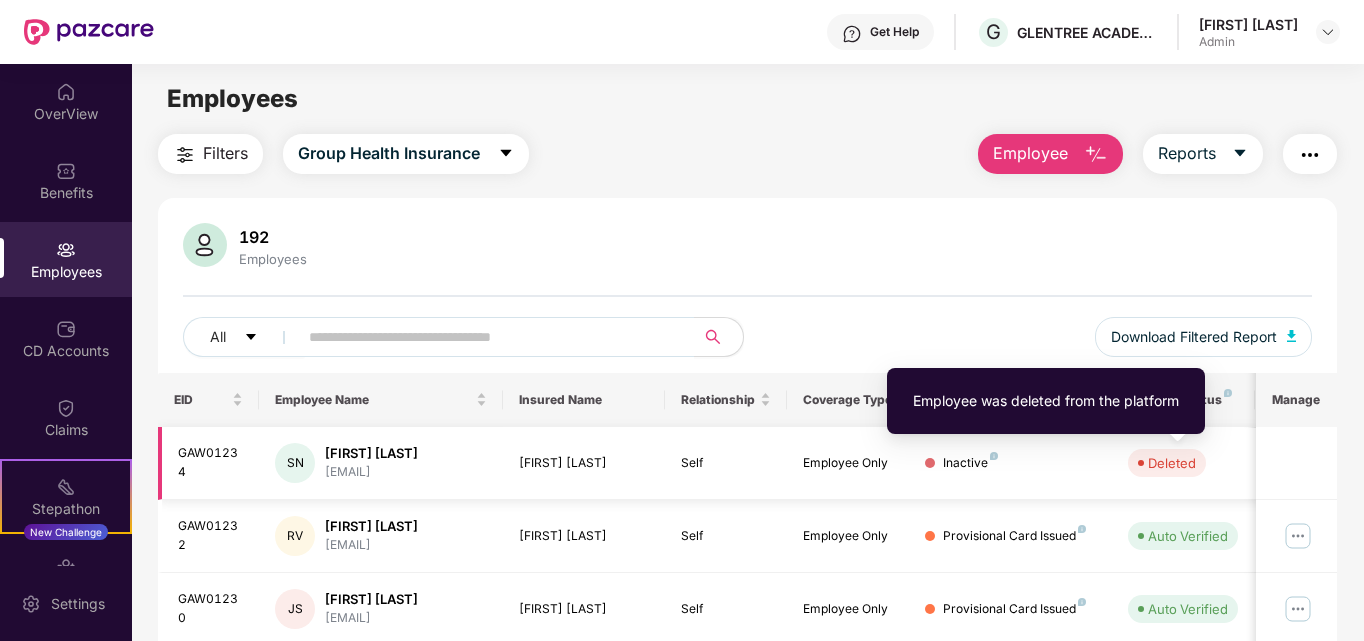 click on "Deleted" at bounding box center [1172, 463] 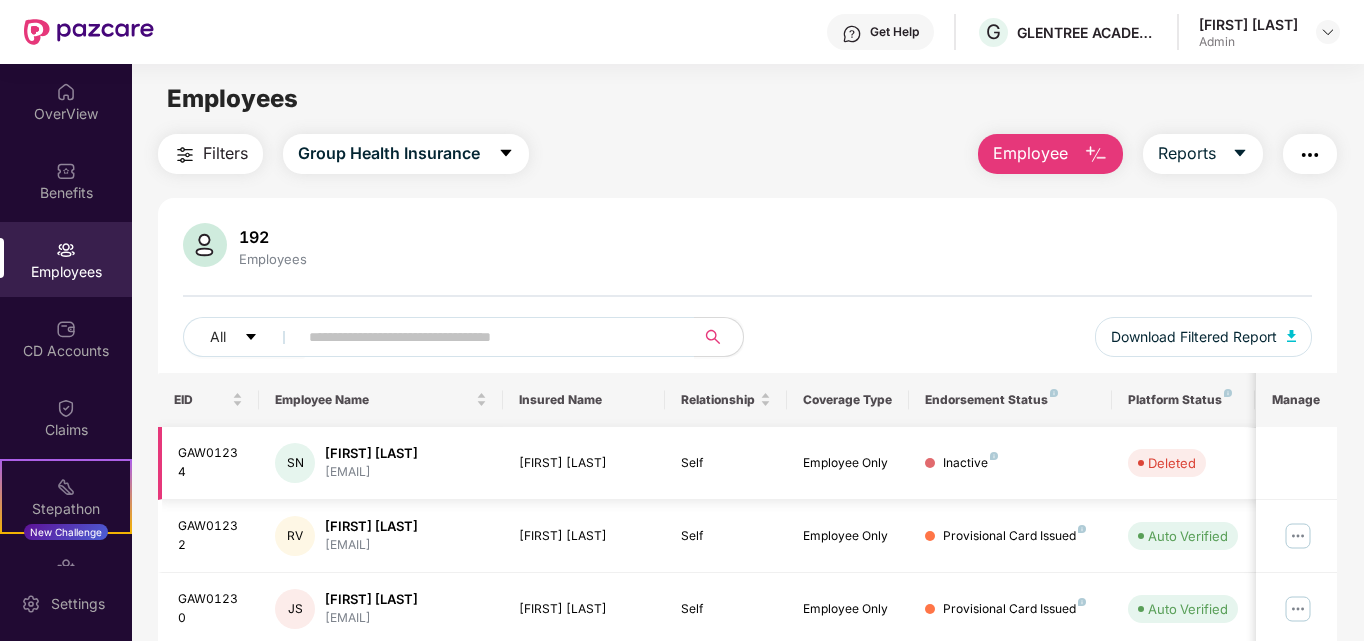 click at bounding box center [1296, 463] 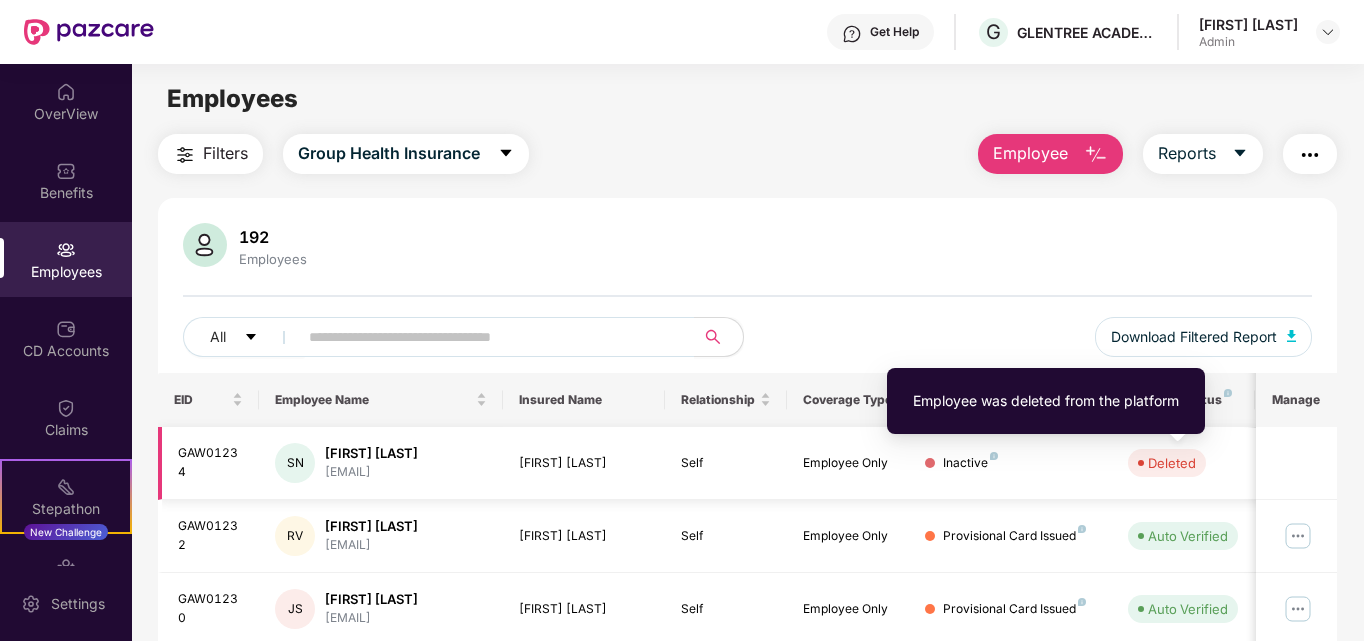 click on "Deleted" at bounding box center [1172, 463] 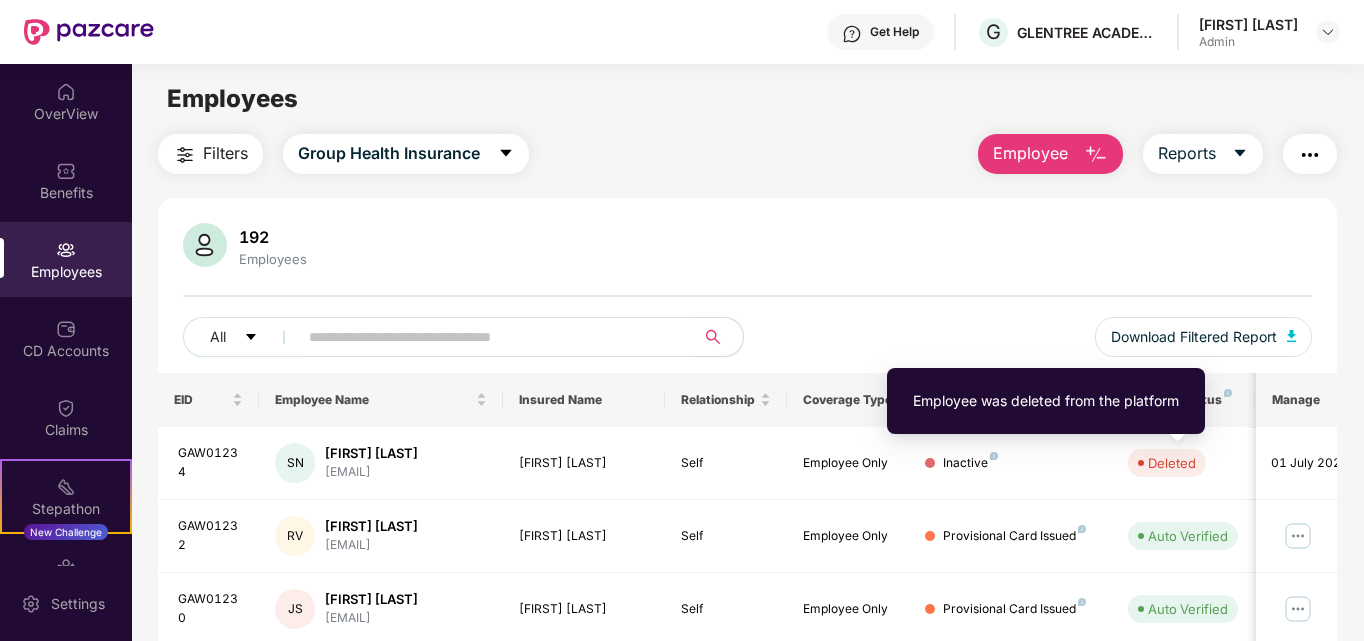 click on "Employee was deleted from the platform" at bounding box center [1046, 401] 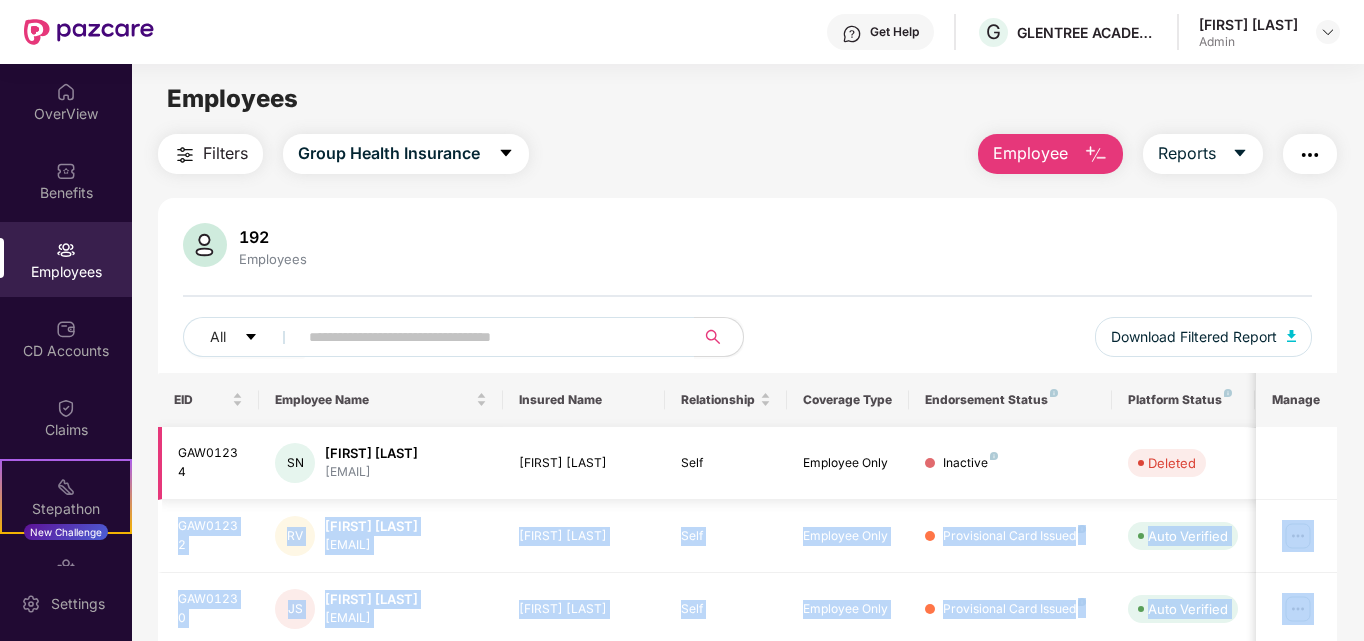 drag, startPoint x: 1133, startPoint y: 410, endPoint x: 1279, endPoint y: 467, distance: 156.73225 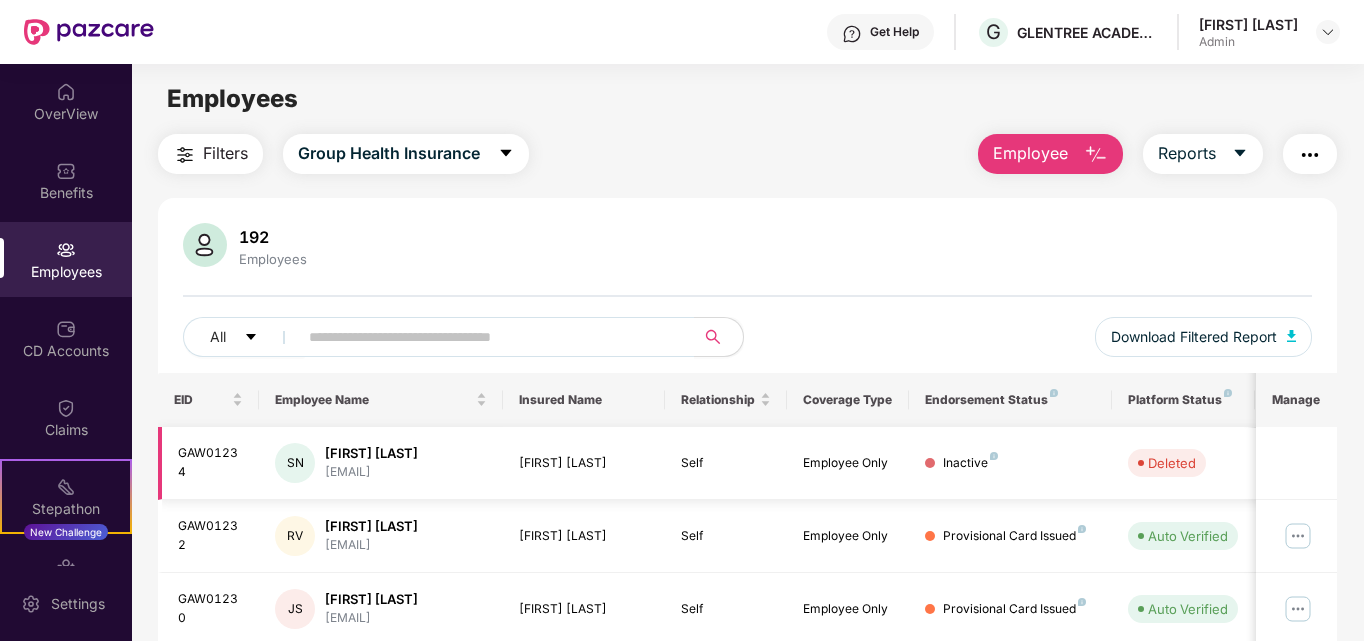 click on "Deleted" at bounding box center [1183, 463] 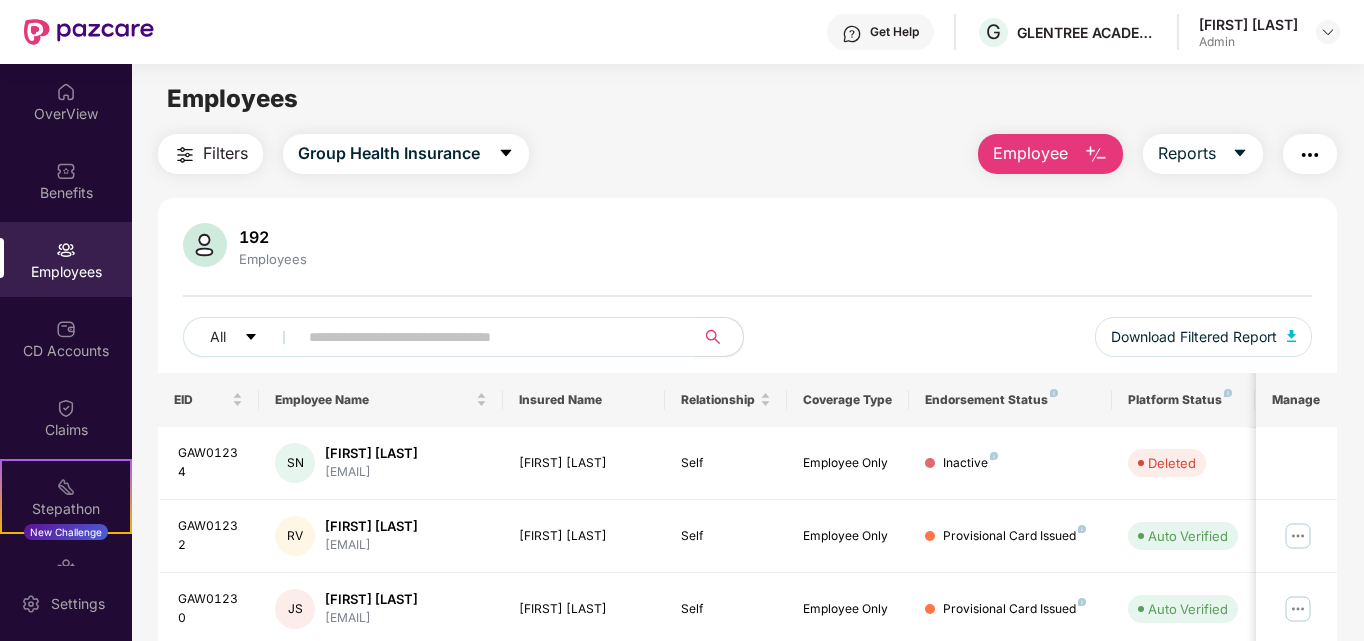 click at bounding box center (488, 337) 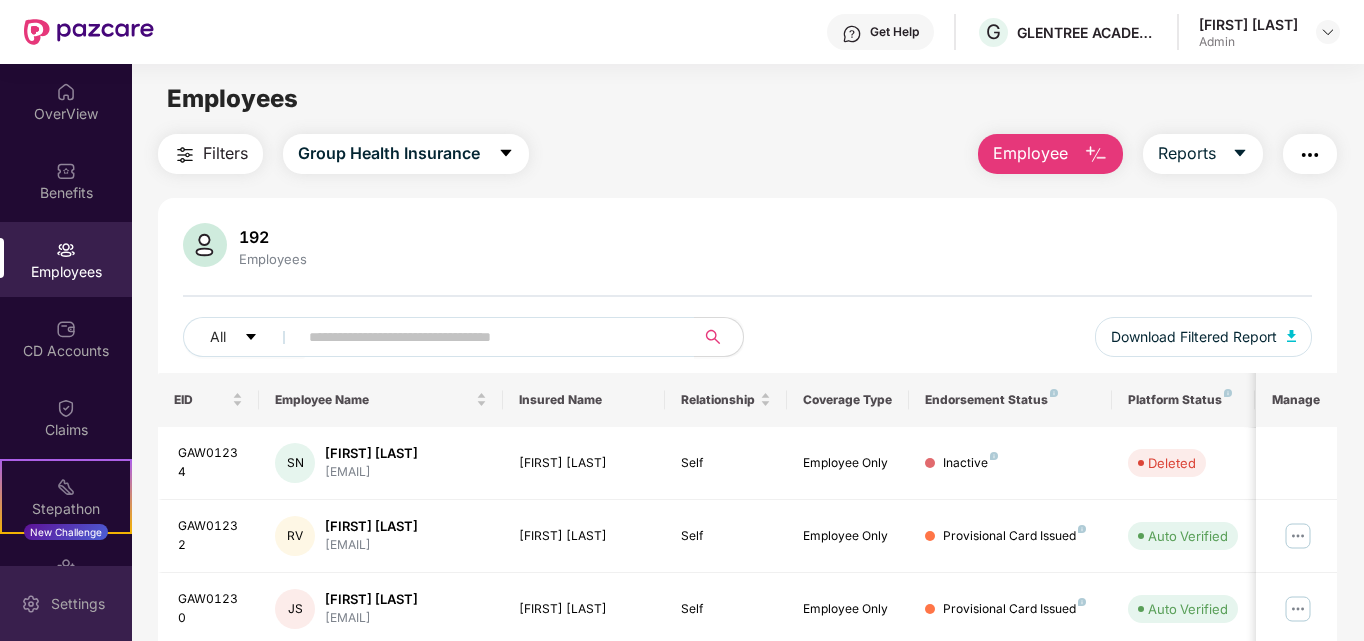 click on "Settings" at bounding box center [78, 604] 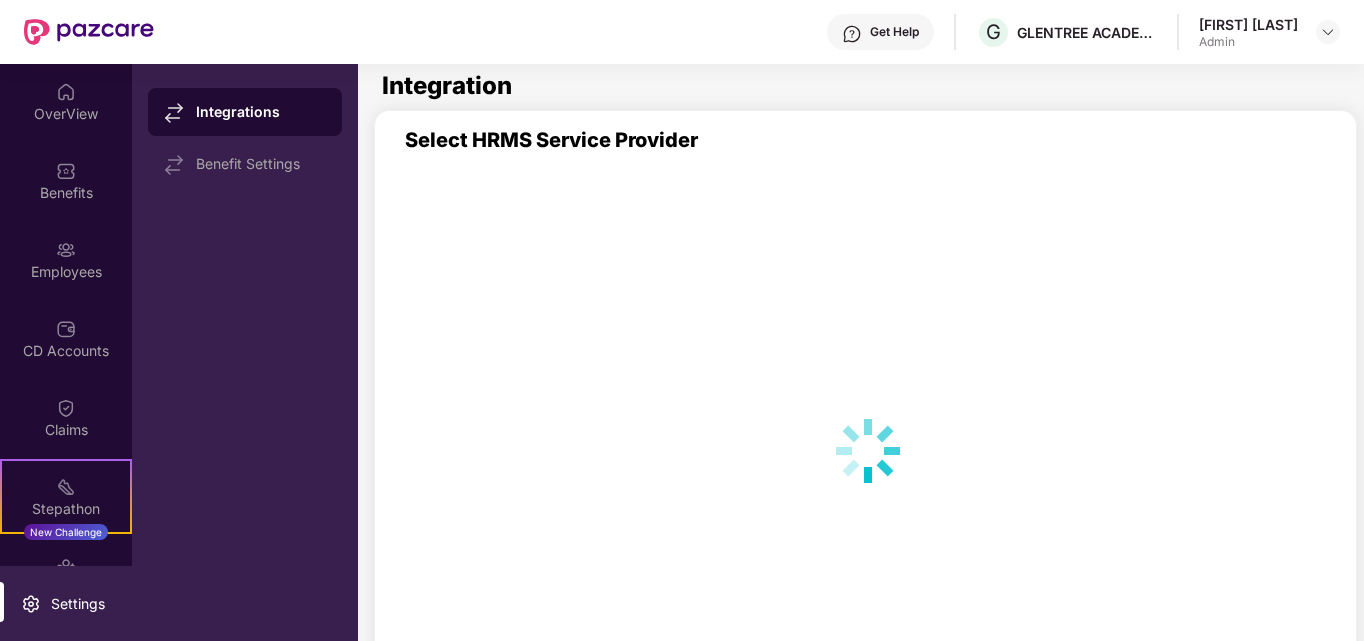 scroll, scrollTop: 0, scrollLeft: 0, axis: both 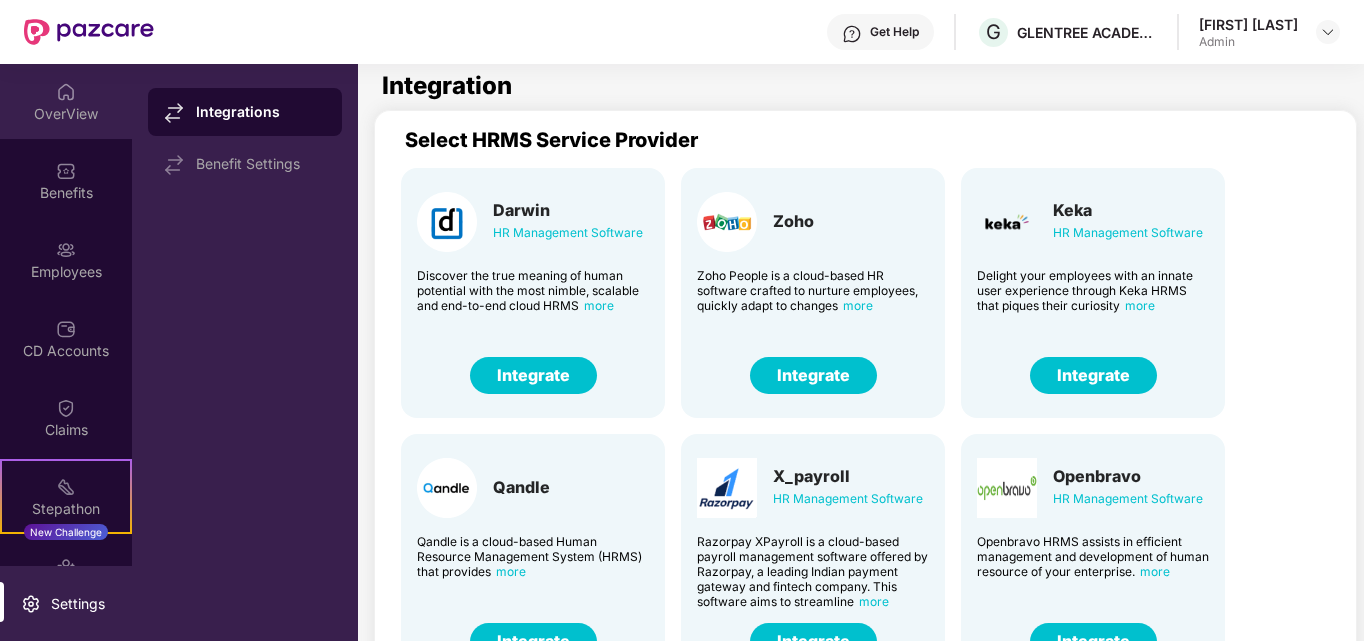 click on "OverView" at bounding box center (66, 101) 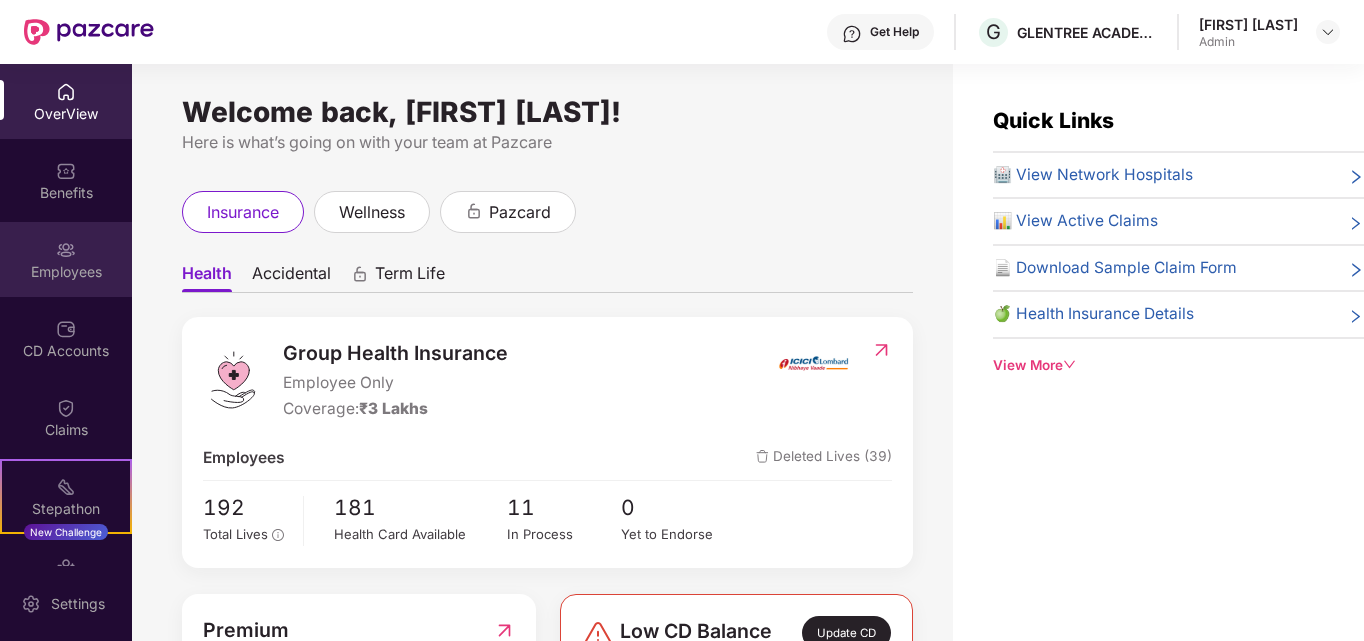 click on "Employees" at bounding box center (66, 259) 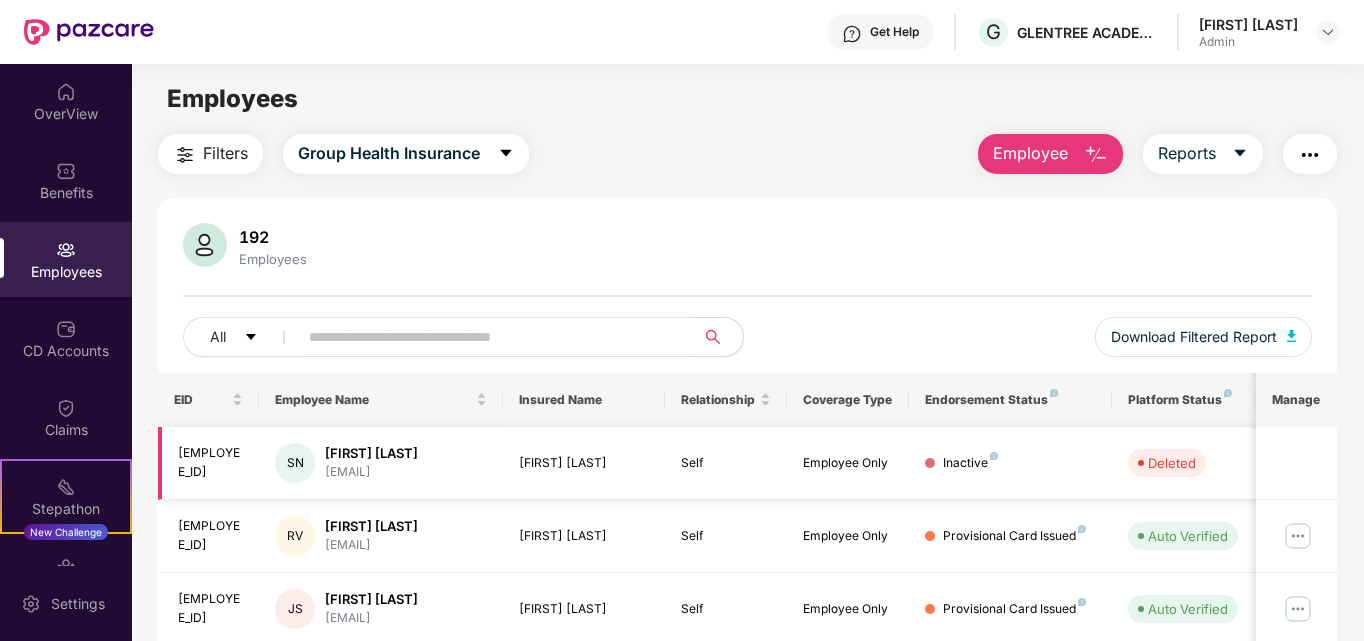 click on "[EMPLOYEE_ID]" at bounding box center (211, 463) 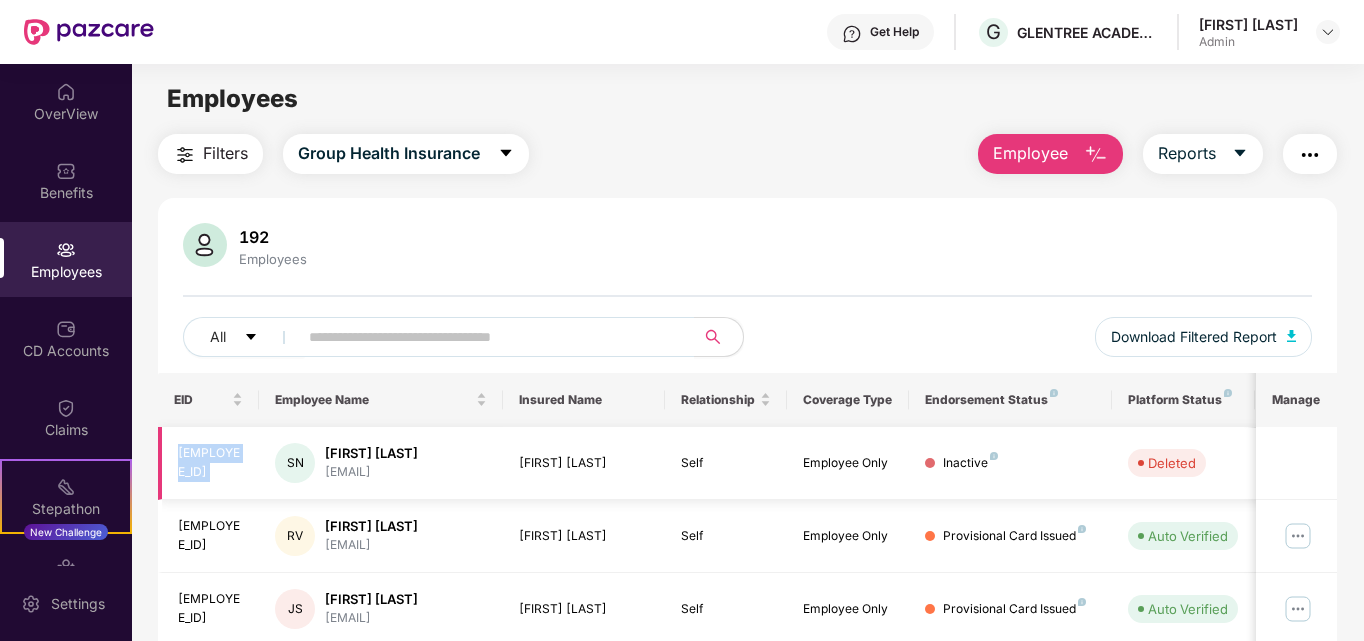 click on "GAW01234" at bounding box center [211, 463] 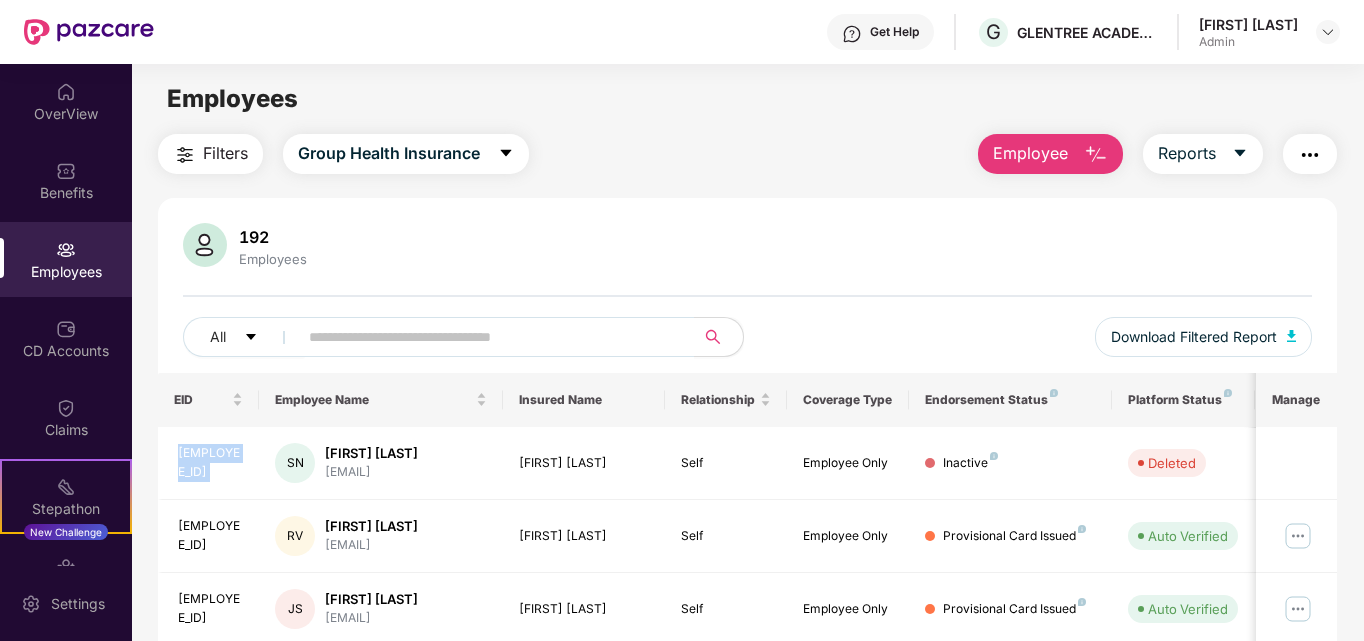click at bounding box center [1310, 155] 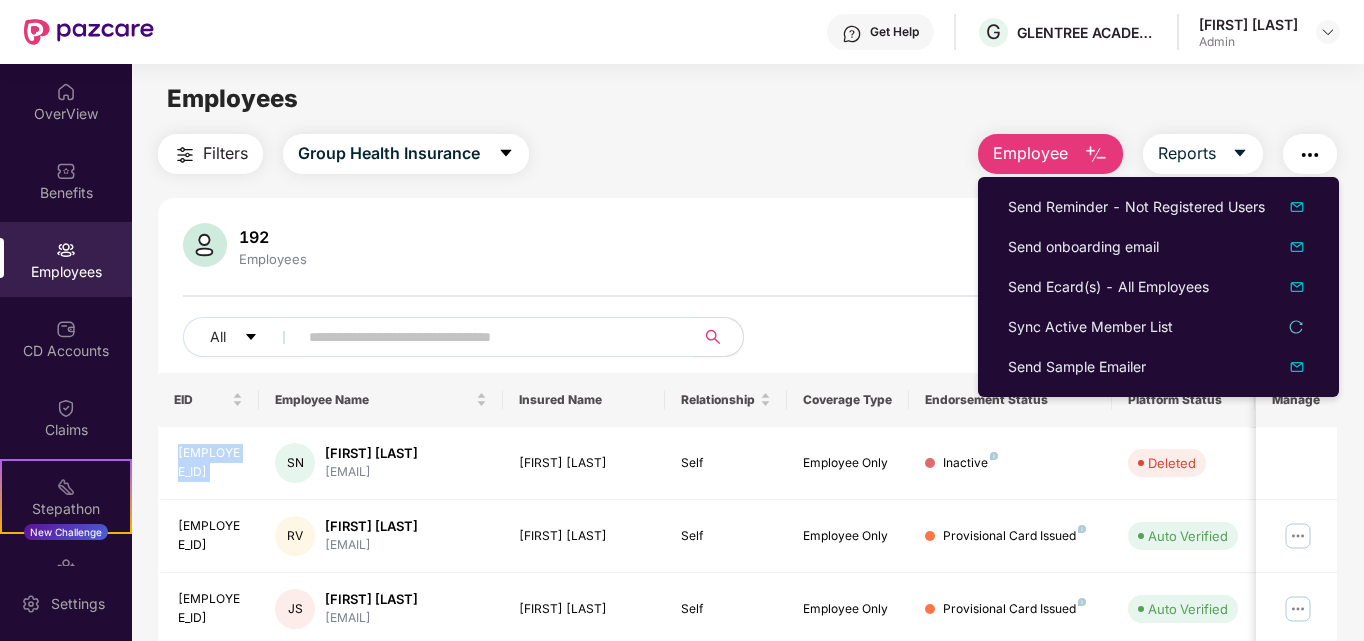 click at bounding box center (1310, 155) 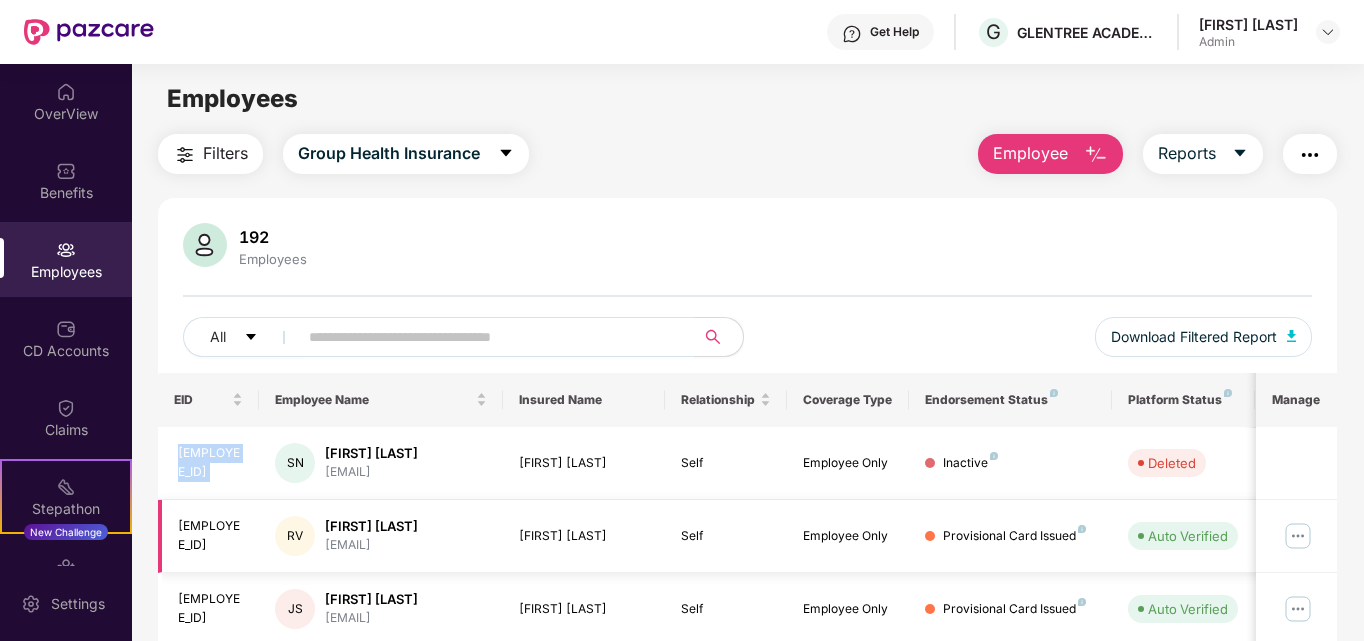 click at bounding box center (1298, 536) 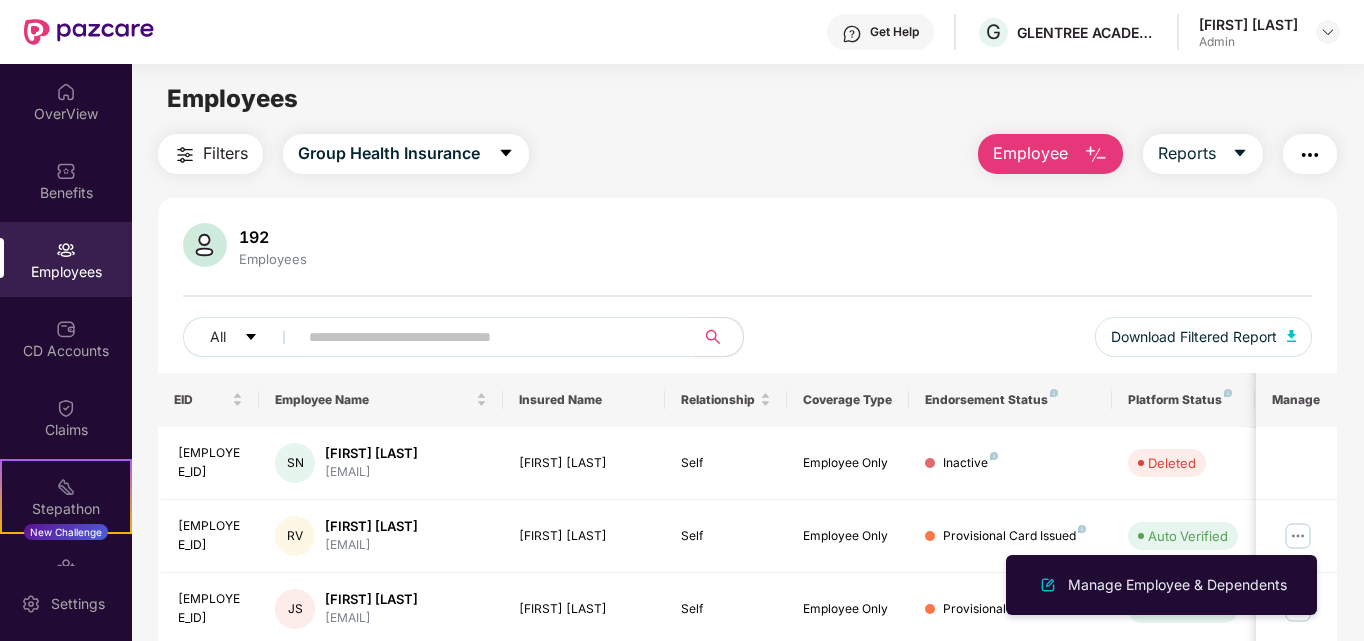 click on "192 Employees All Download Filtered Report" at bounding box center [748, 298] 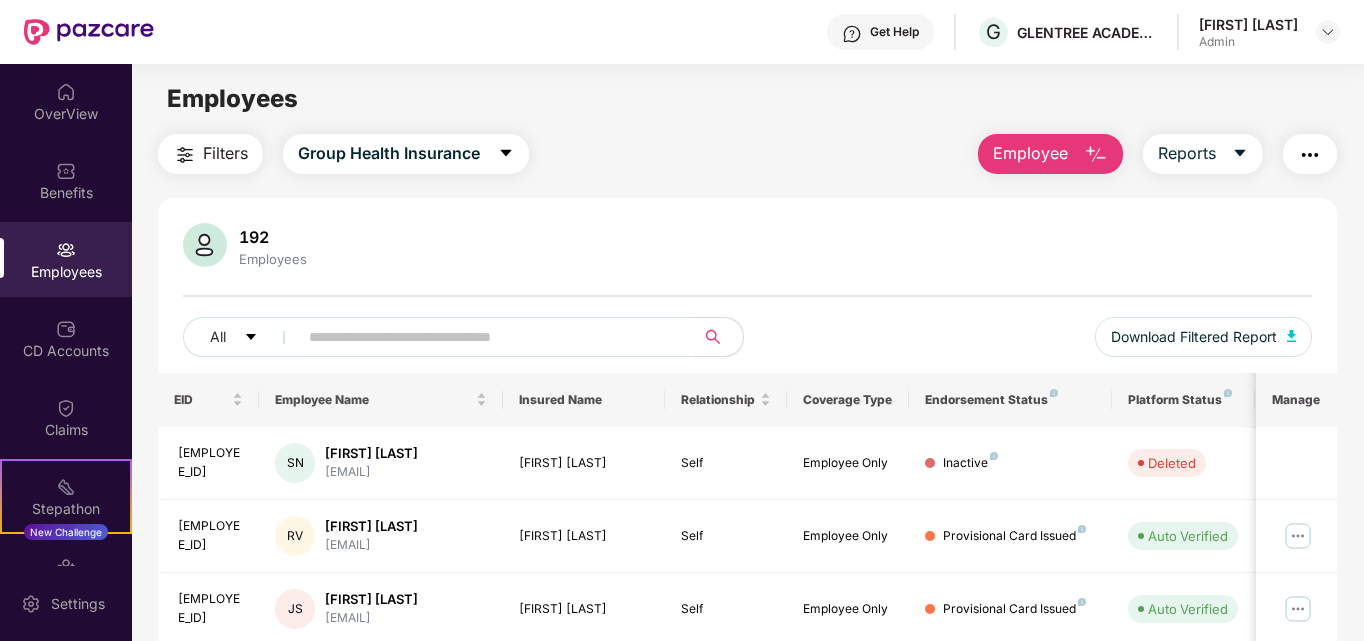 click at bounding box center (185, 155) 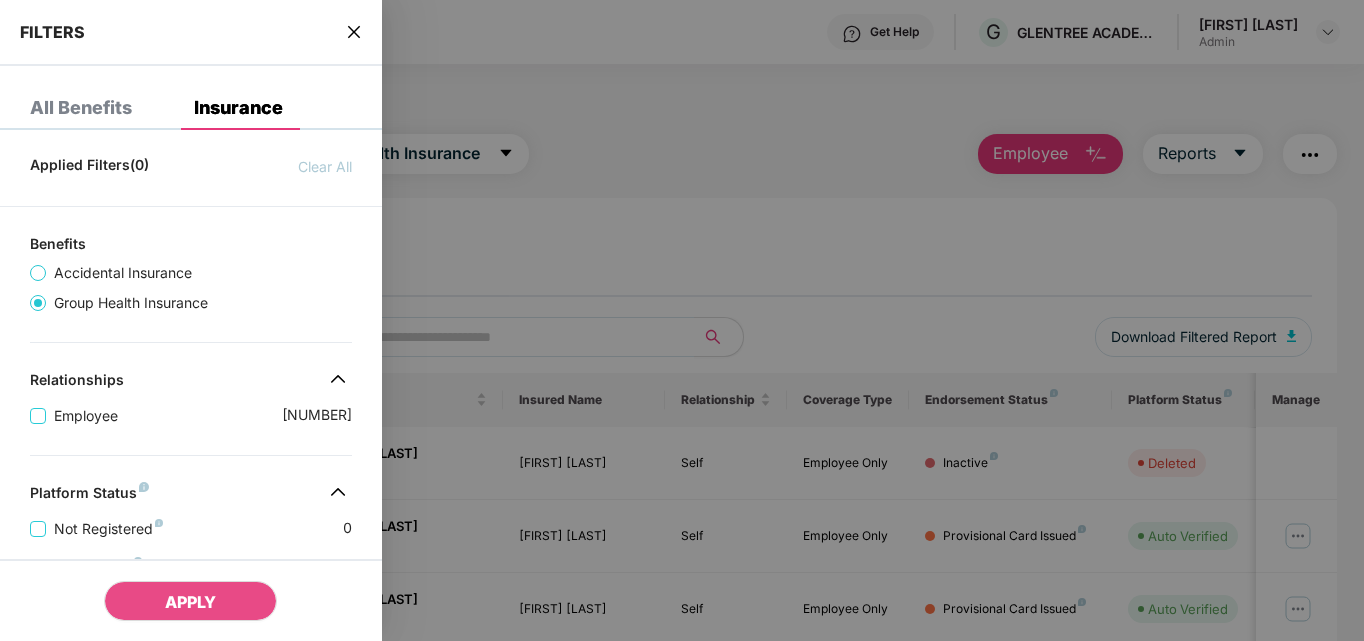 click at bounding box center (682, 320) 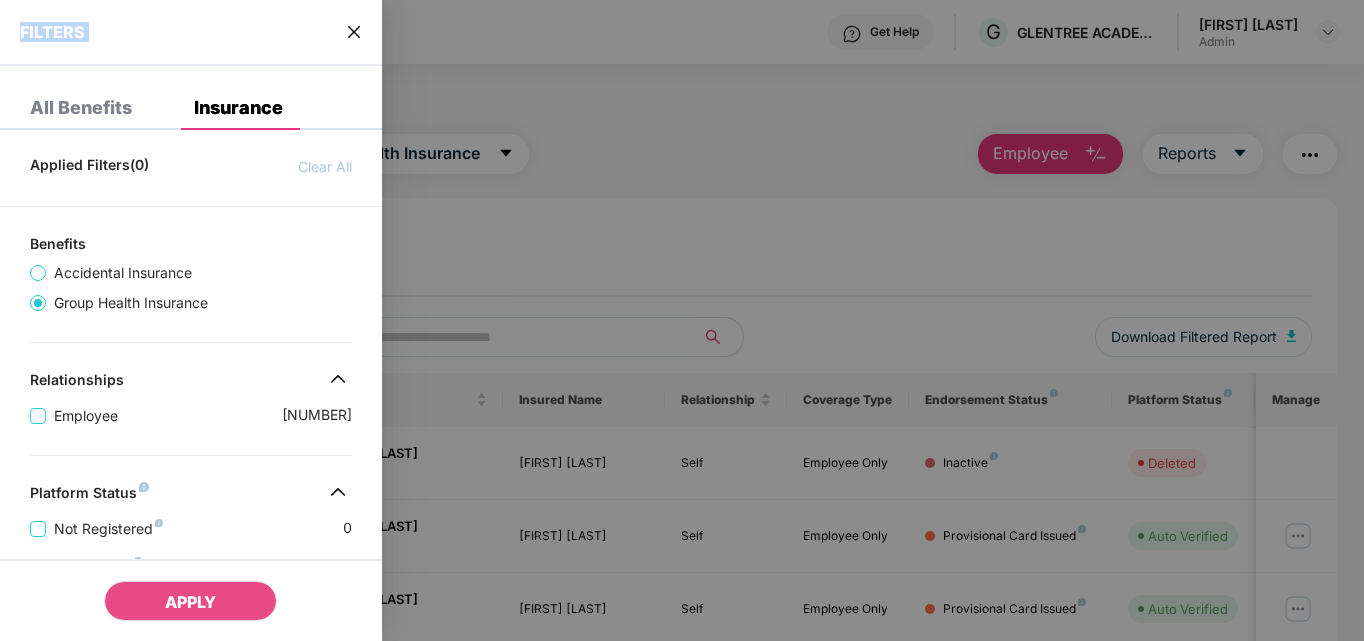 drag, startPoint x: 585, startPoint y: 201, endPoint x: 360, endPoint y: 37, distance: 278.42593 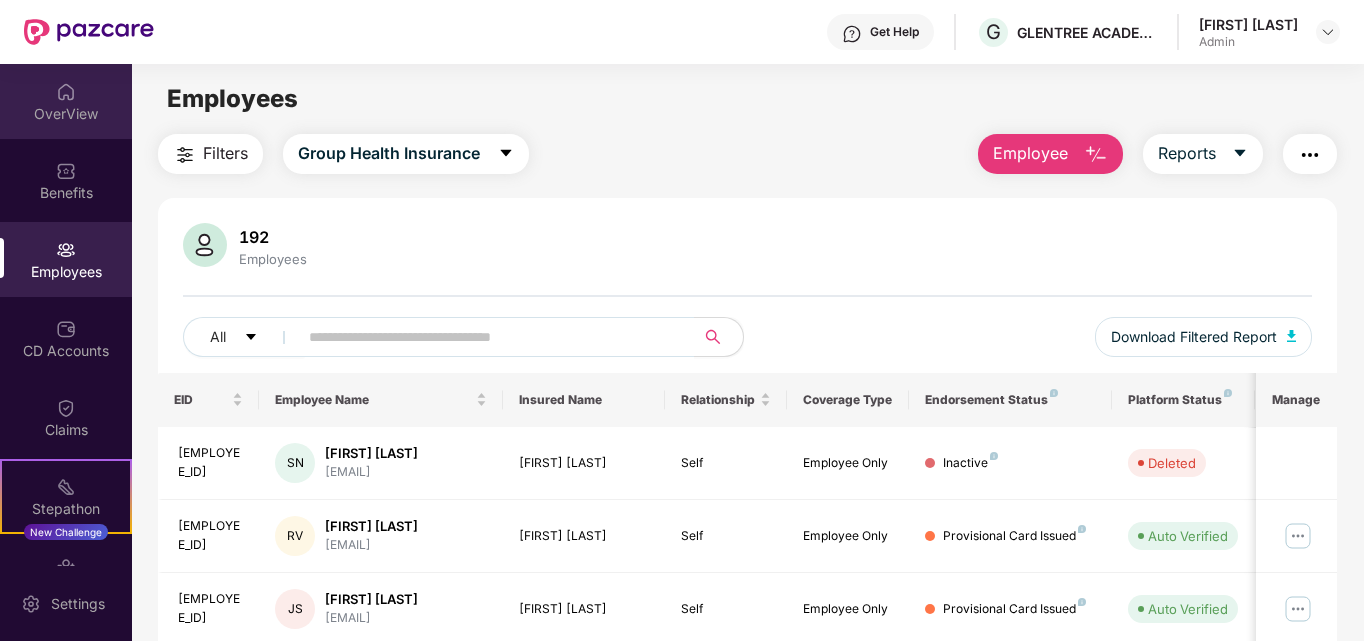 click on "OverView" at bounding box center (66, 114) 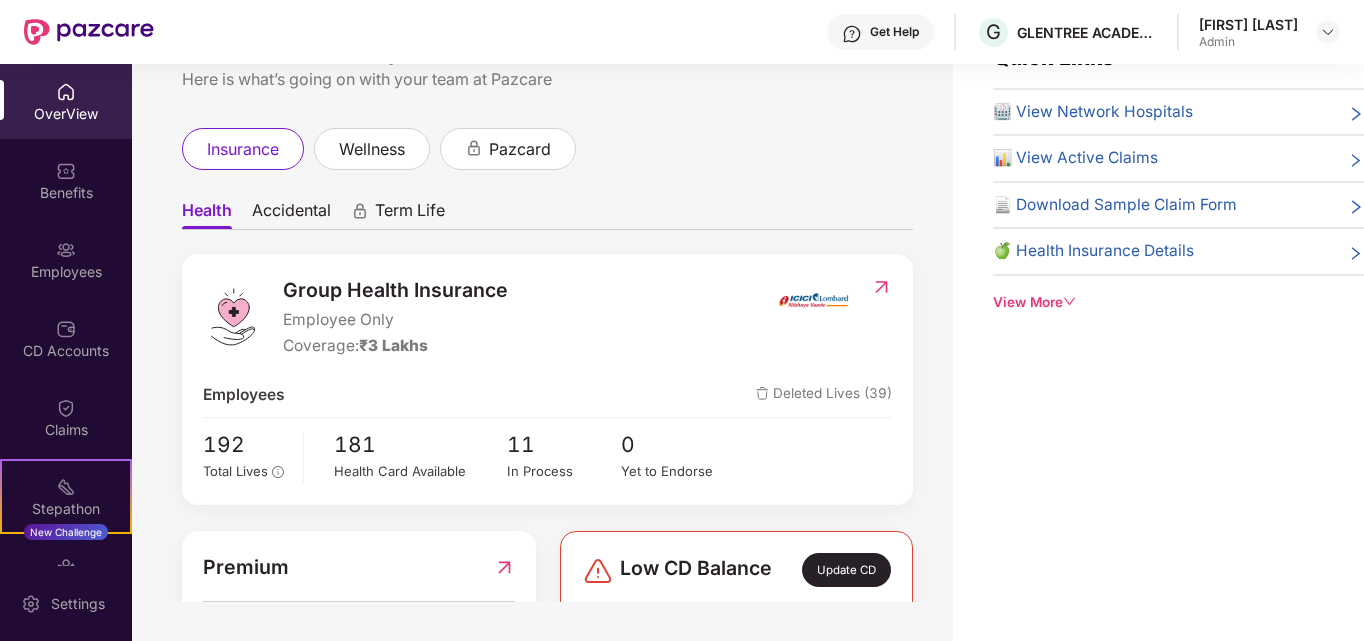 scroll, scrollTop: 64, scrollLeft: 0, axis: vertical 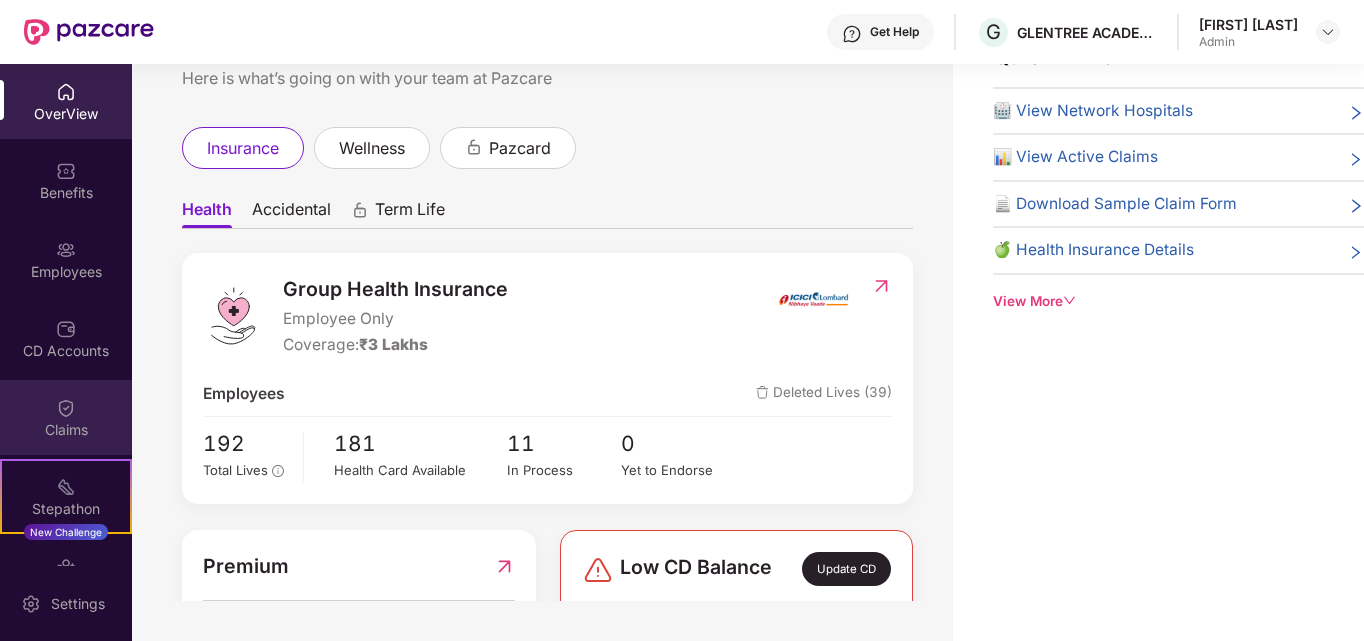 click on "Claims" at bounding box center (66, 430) 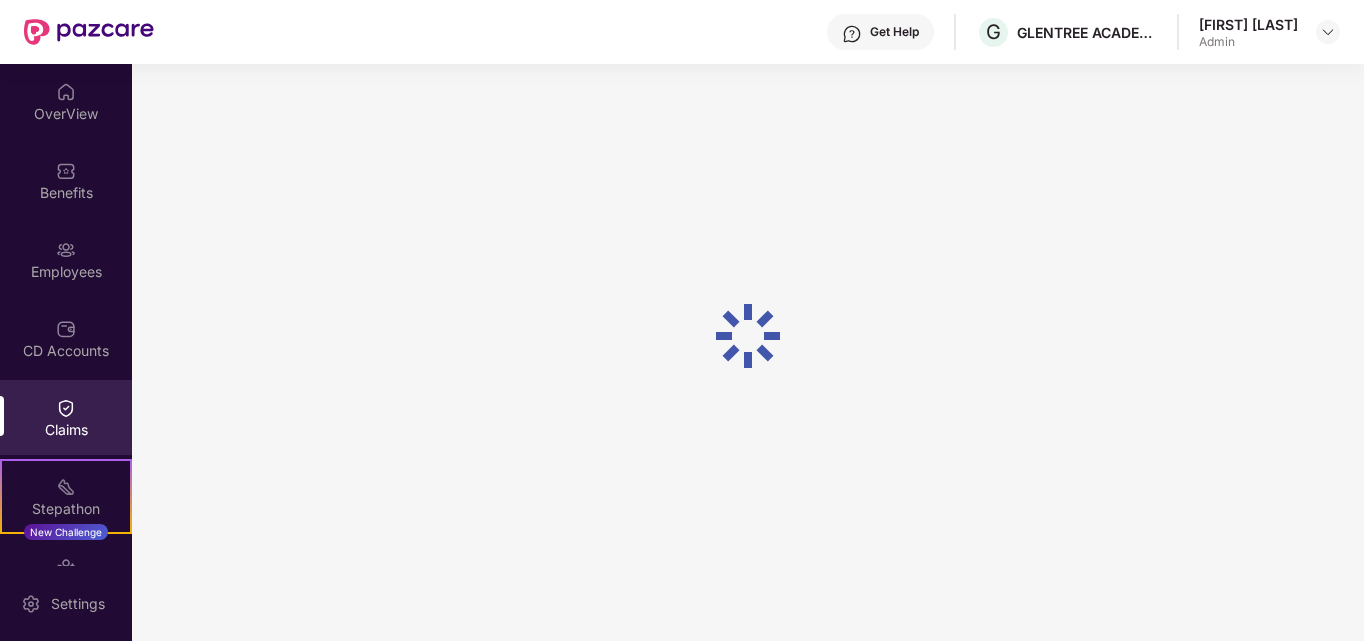 scroll, scrollTop: 0, scrollLeft: 0, axis: both 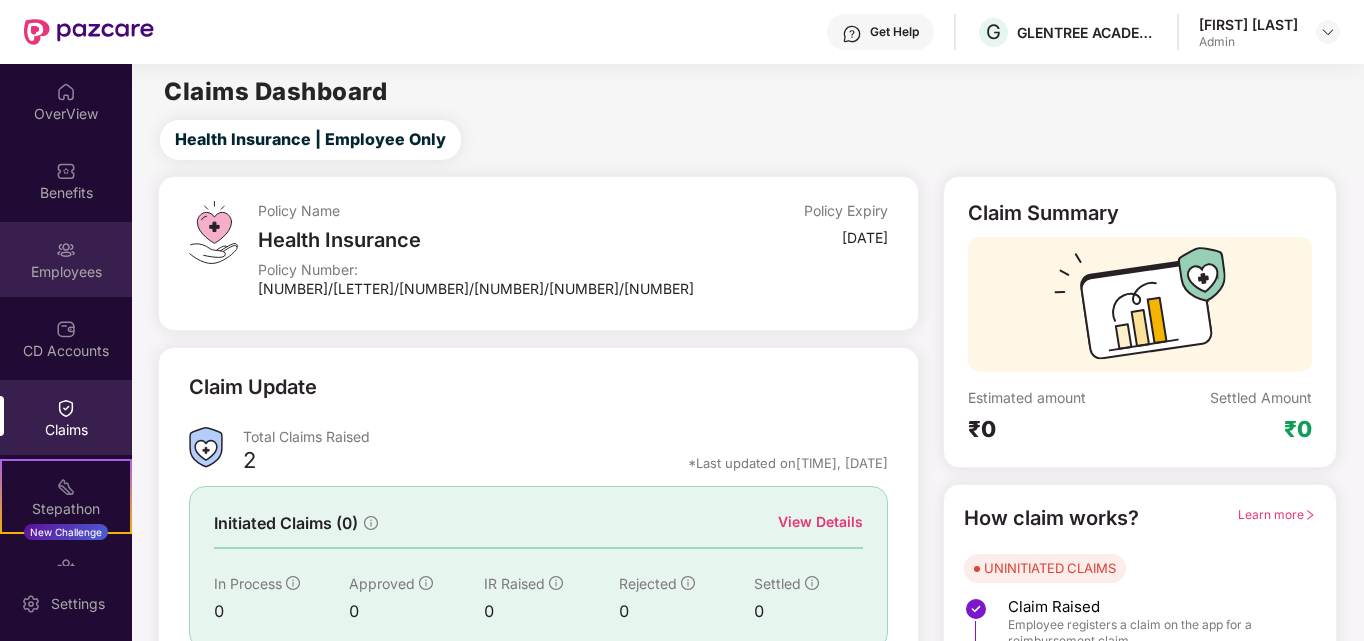 click at bounding box center (66, 250) 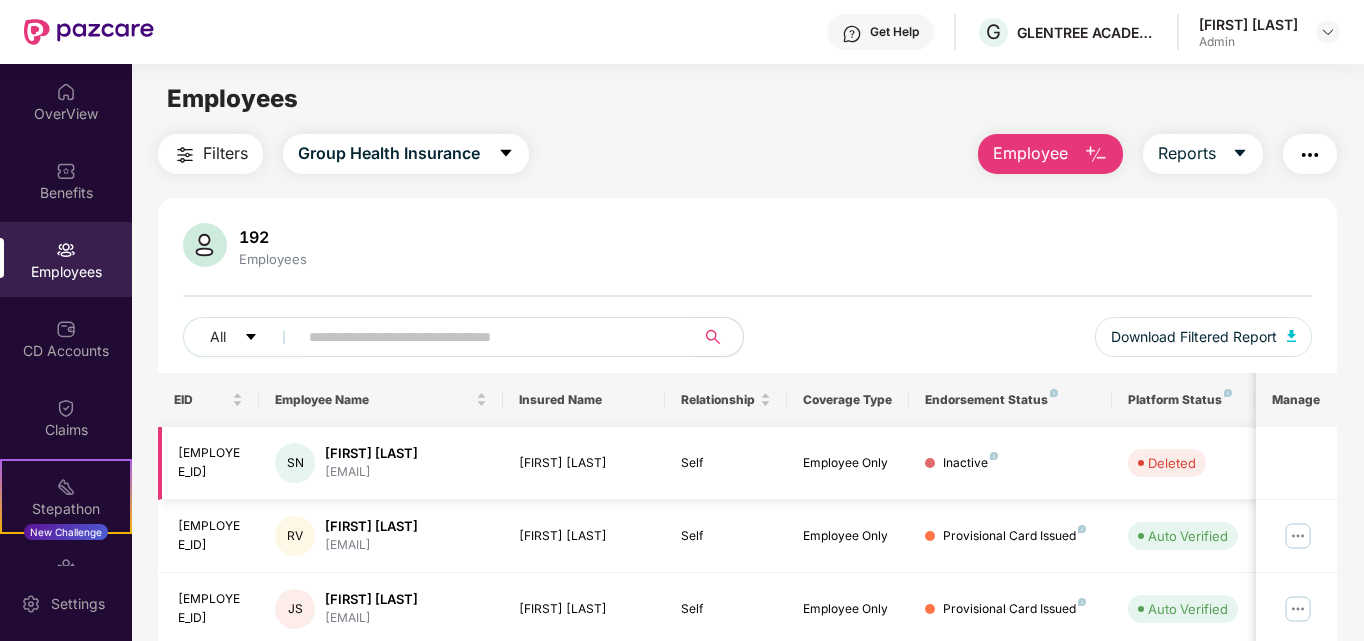 drag, startPoint x: 256, startPoint y: 456, endPoint x: 556, endPoint y: 447, distance: 300.13498 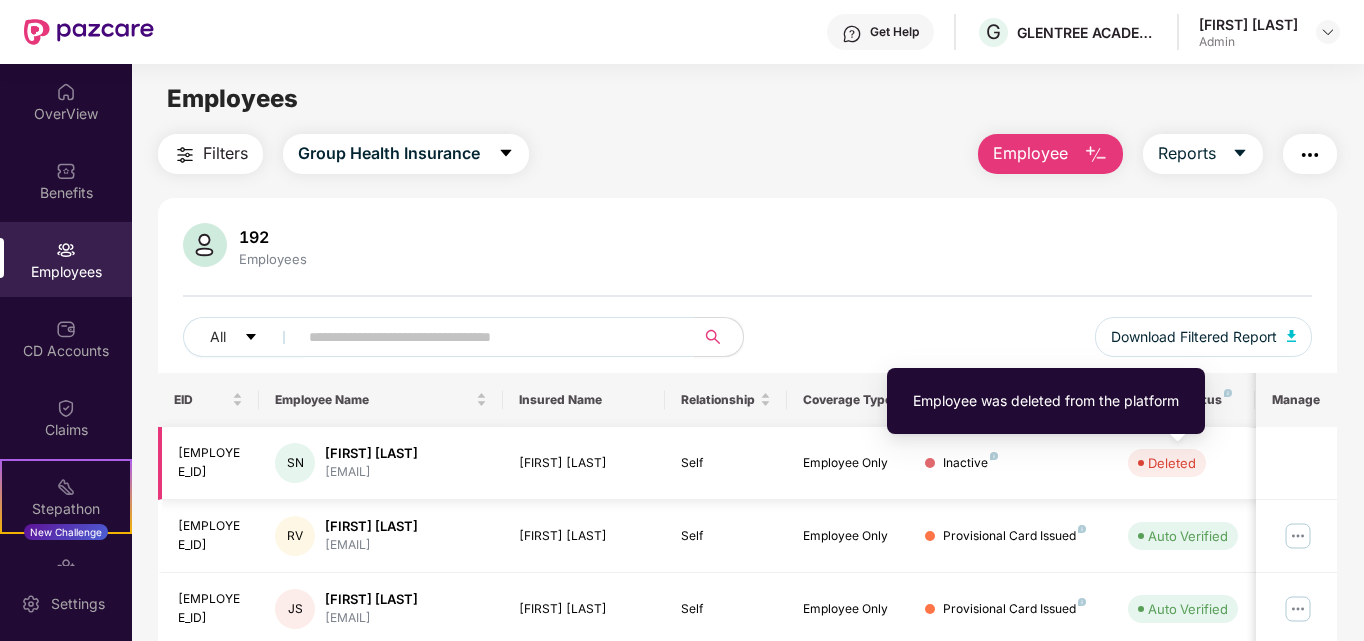 click on "Deleted" at bounding box center [1172, 463] 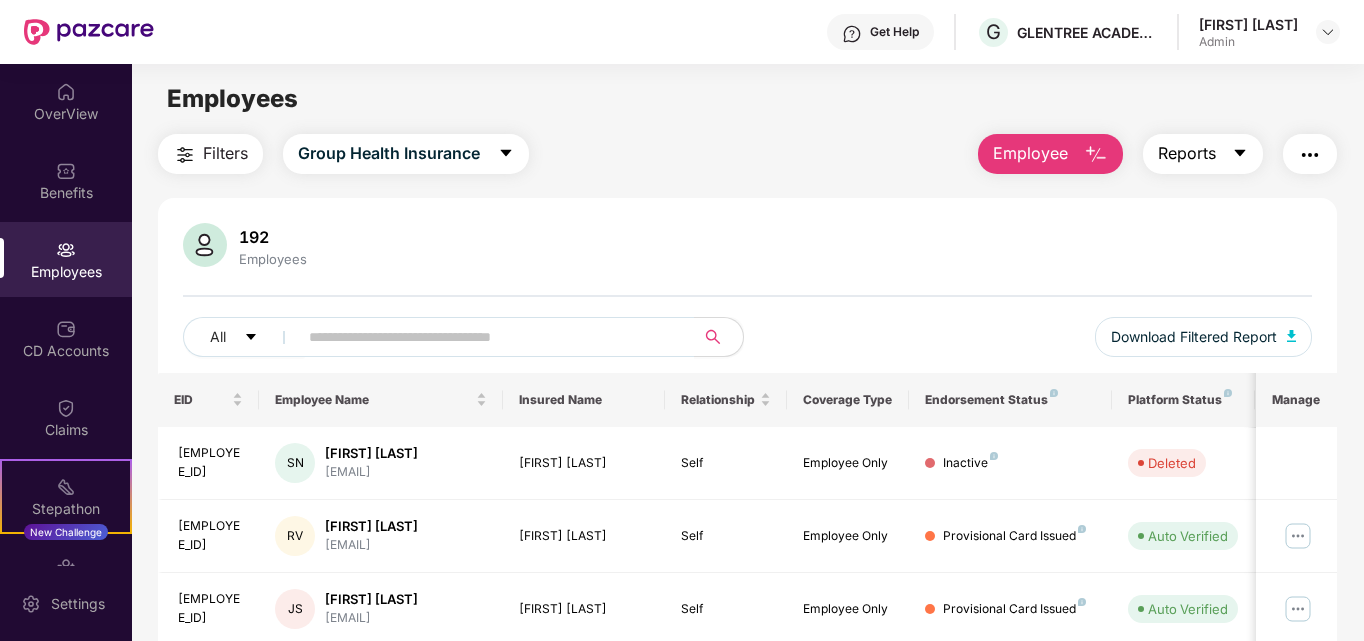 click on "Reports" at bounding box center (1203, 154) 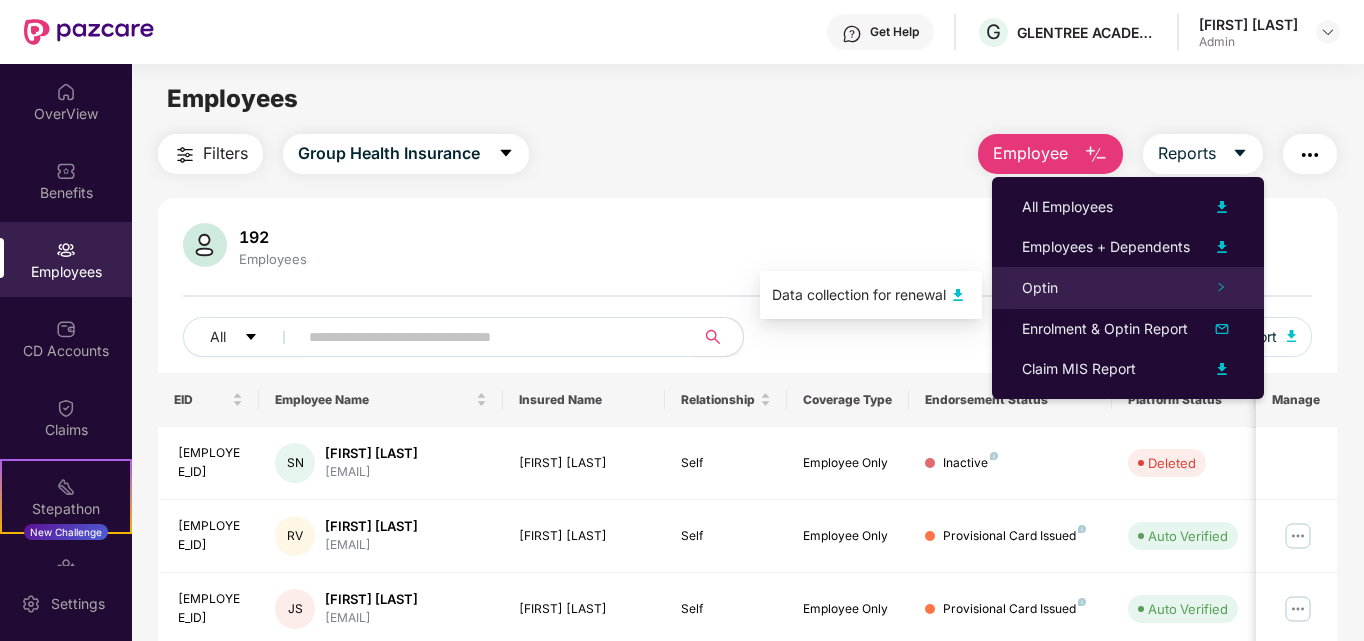 click 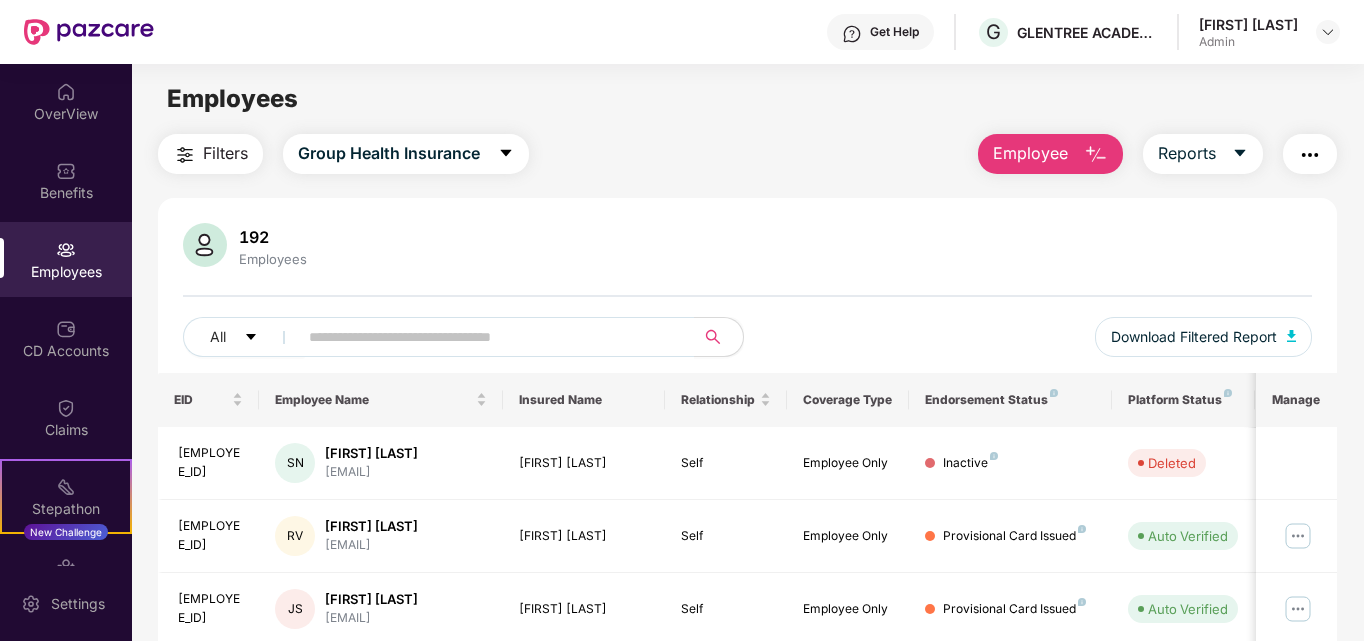 click on "Filters" at bounding box center [225, 153] 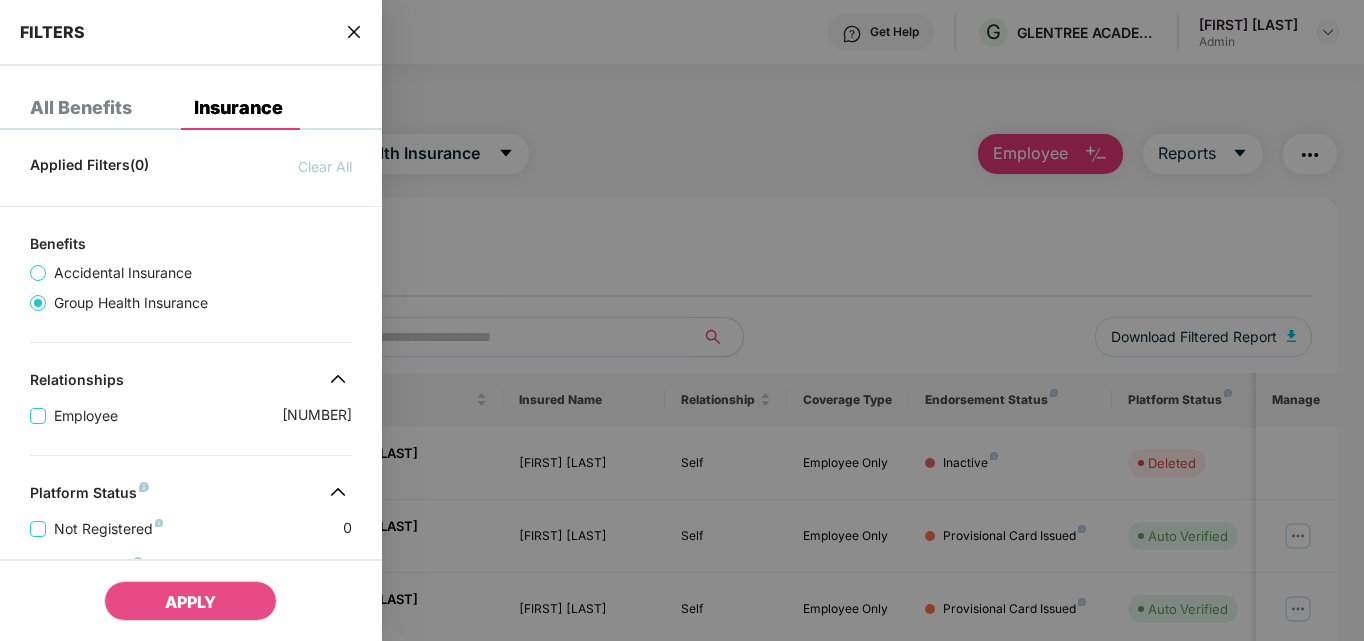click 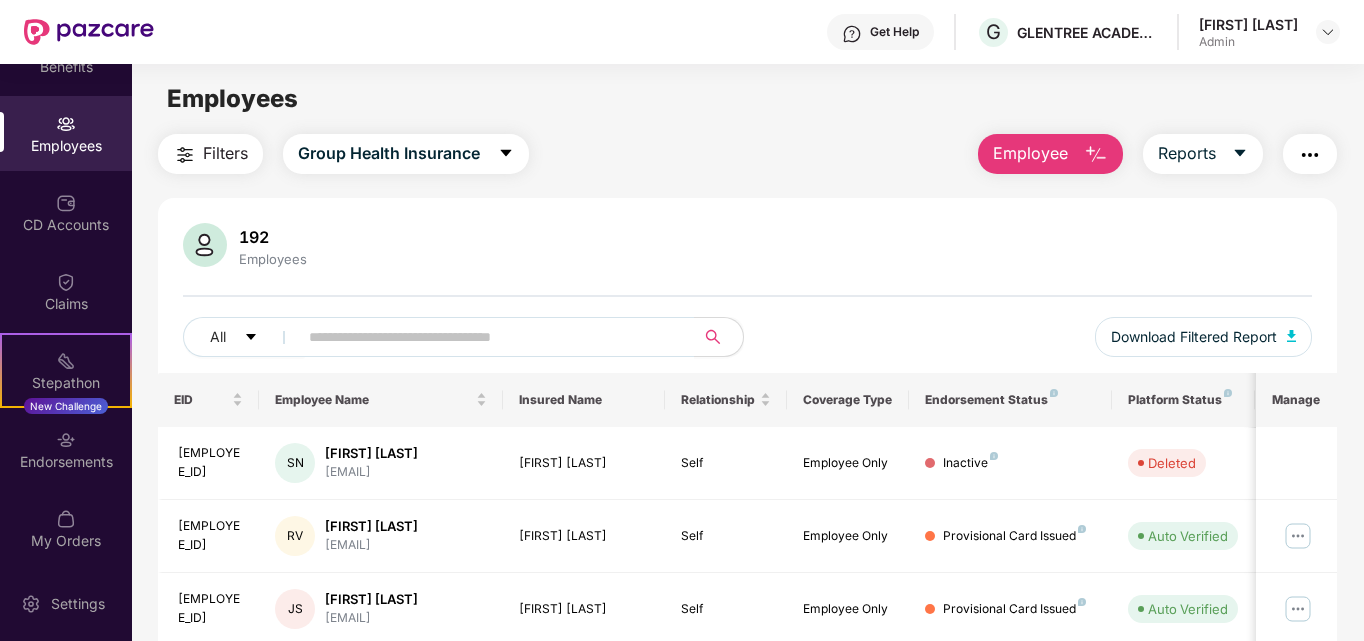 scroll, scrollTop: 130, scrollLeft: 0, axis: vertical 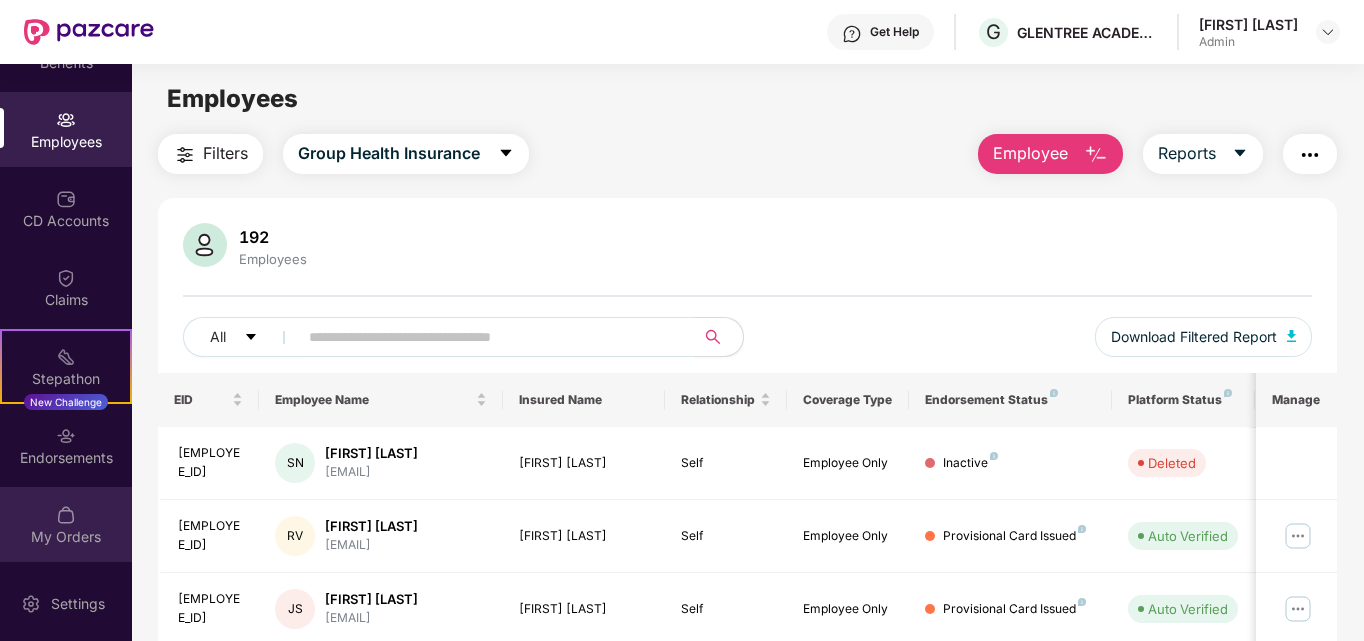 click on "My Orders" at bounding box center [66, 537] 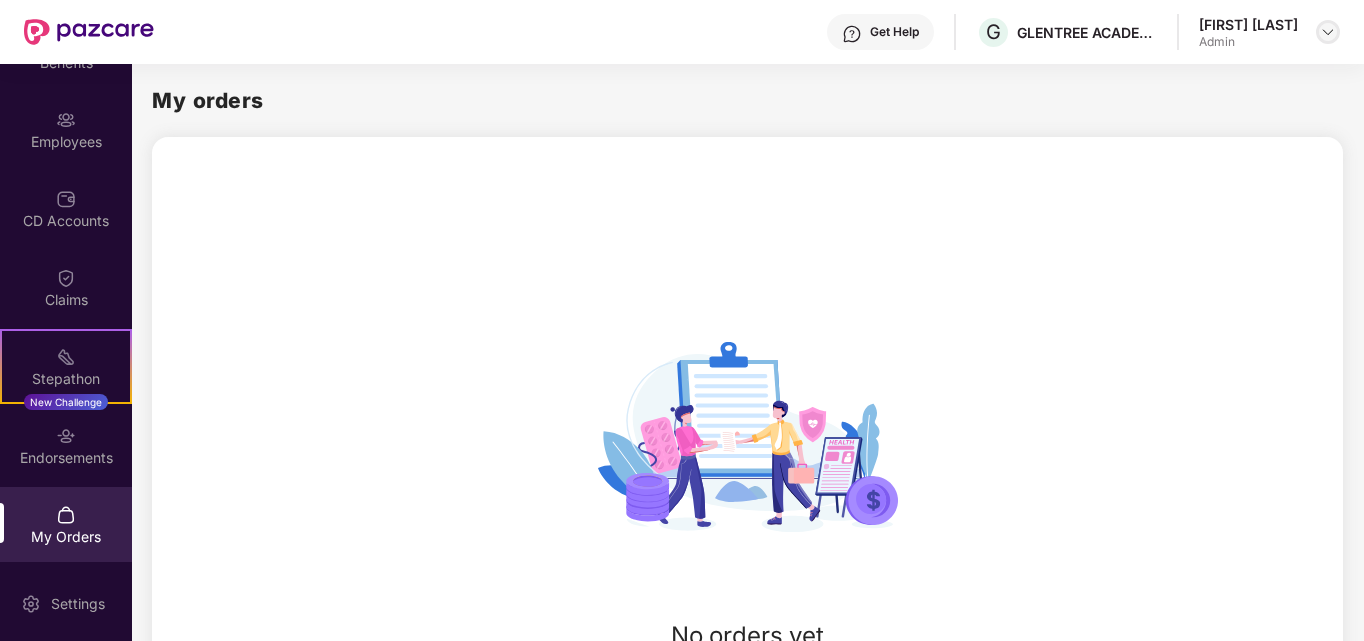 click at bounding box center [1328, 32] 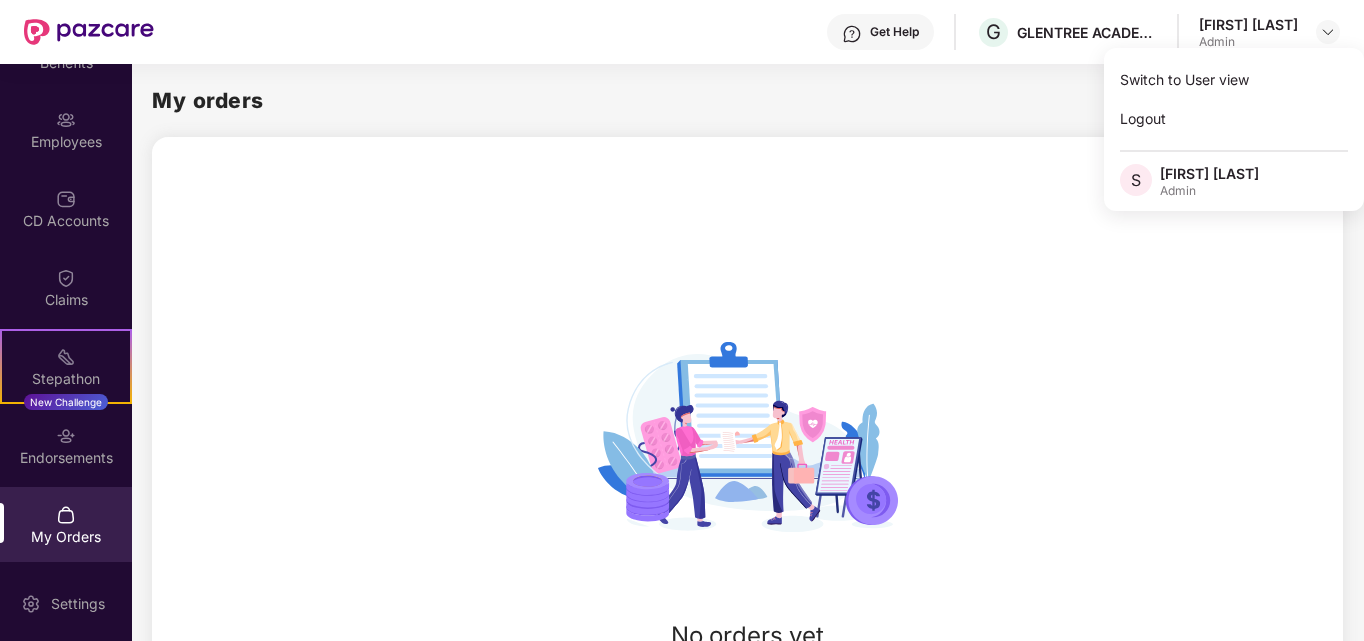 click on "Get Help" at bounding box center [894, 32] 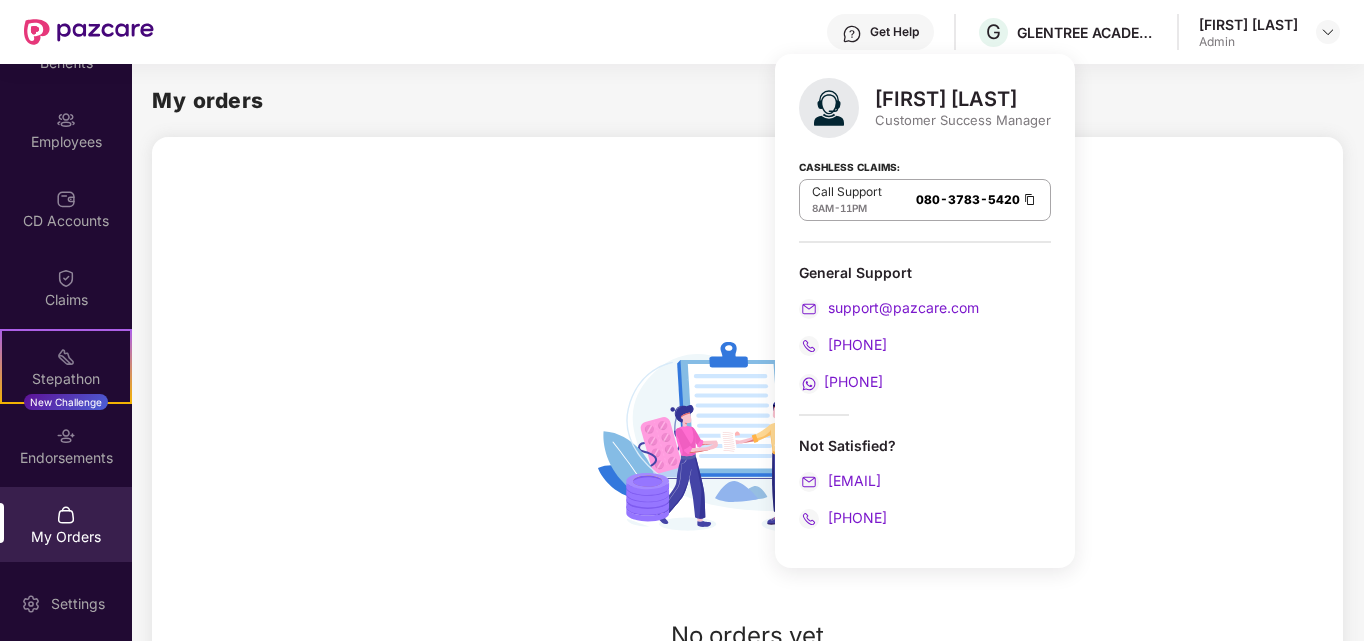 click on "8197379596" at bounding box center (853, 381) 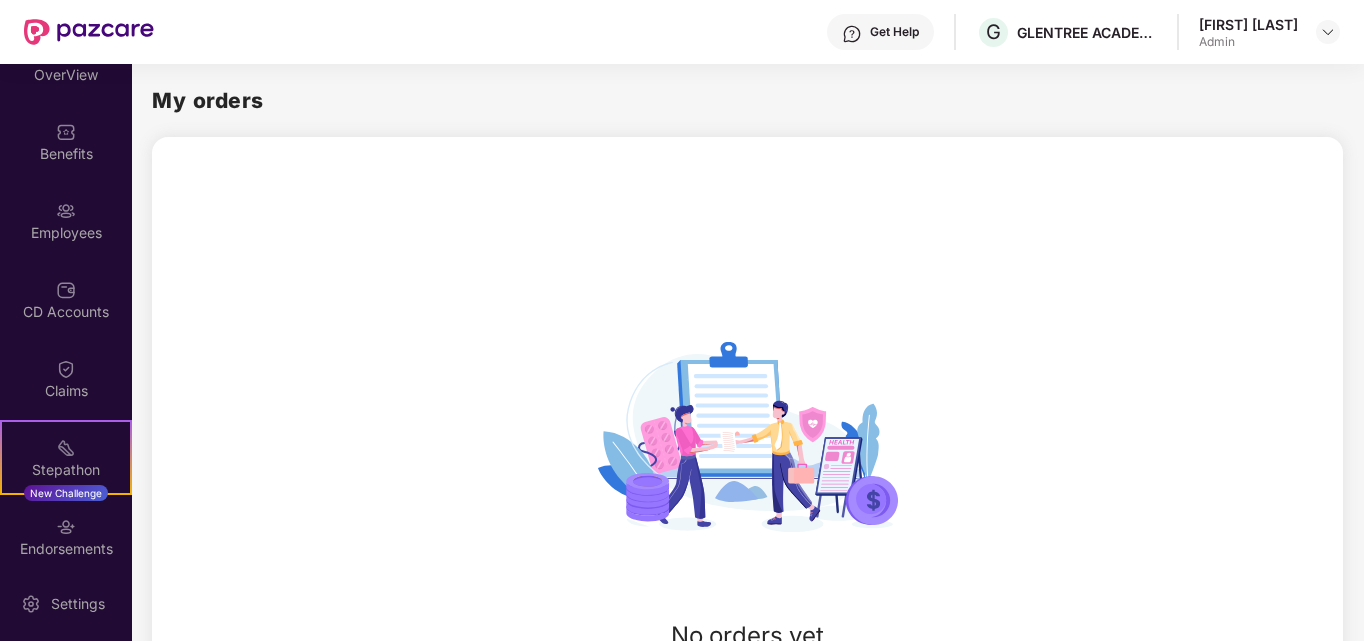 scroll, scrollTop: 0, scrollLeft: 0, axis: both 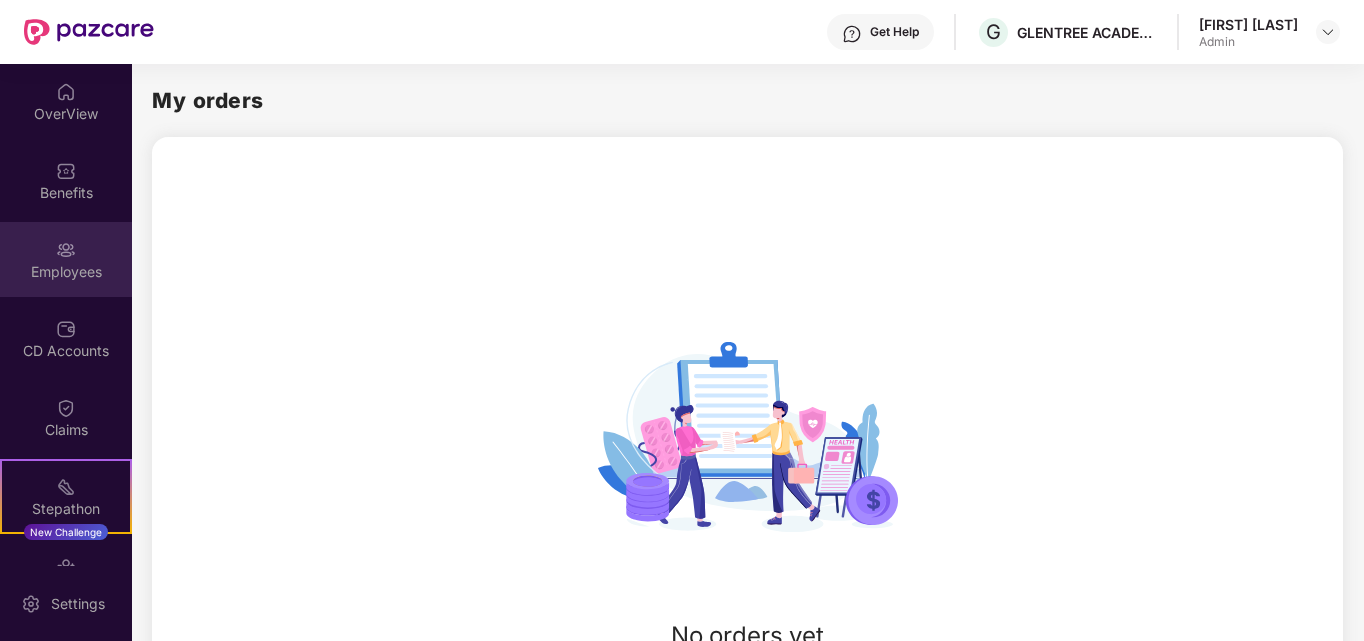 click on "Employees" at bounding box center [66, 259] 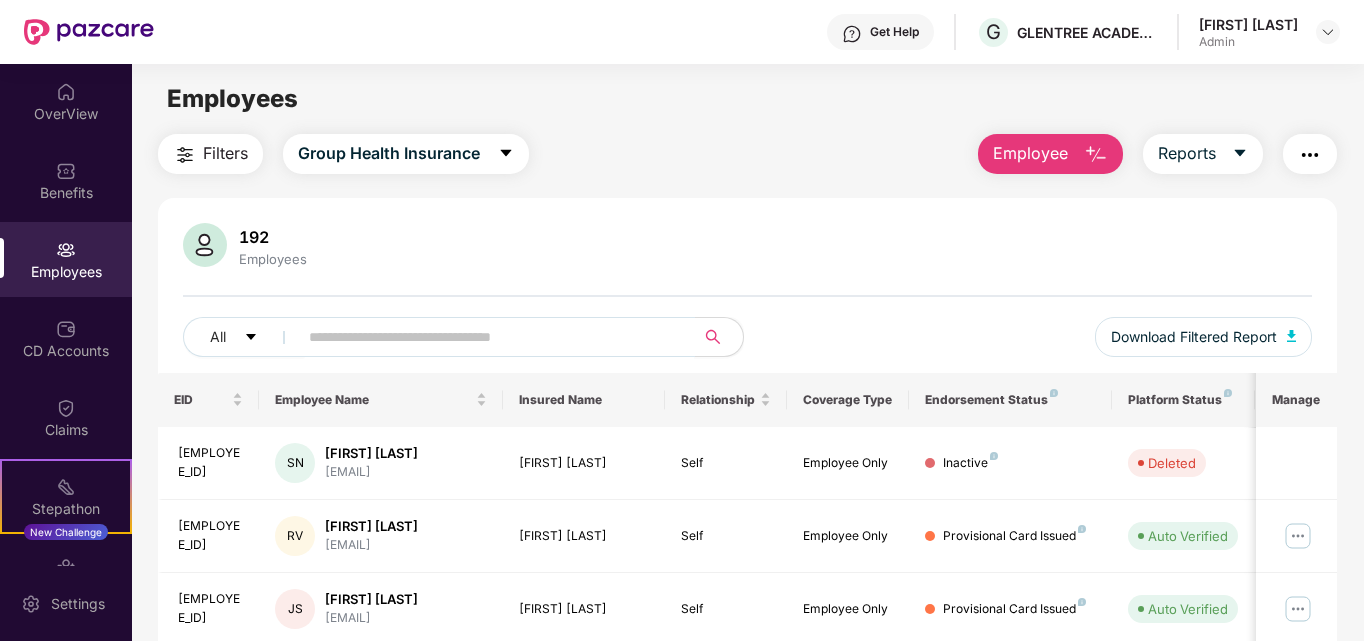 click at bounding box center (488, 337) 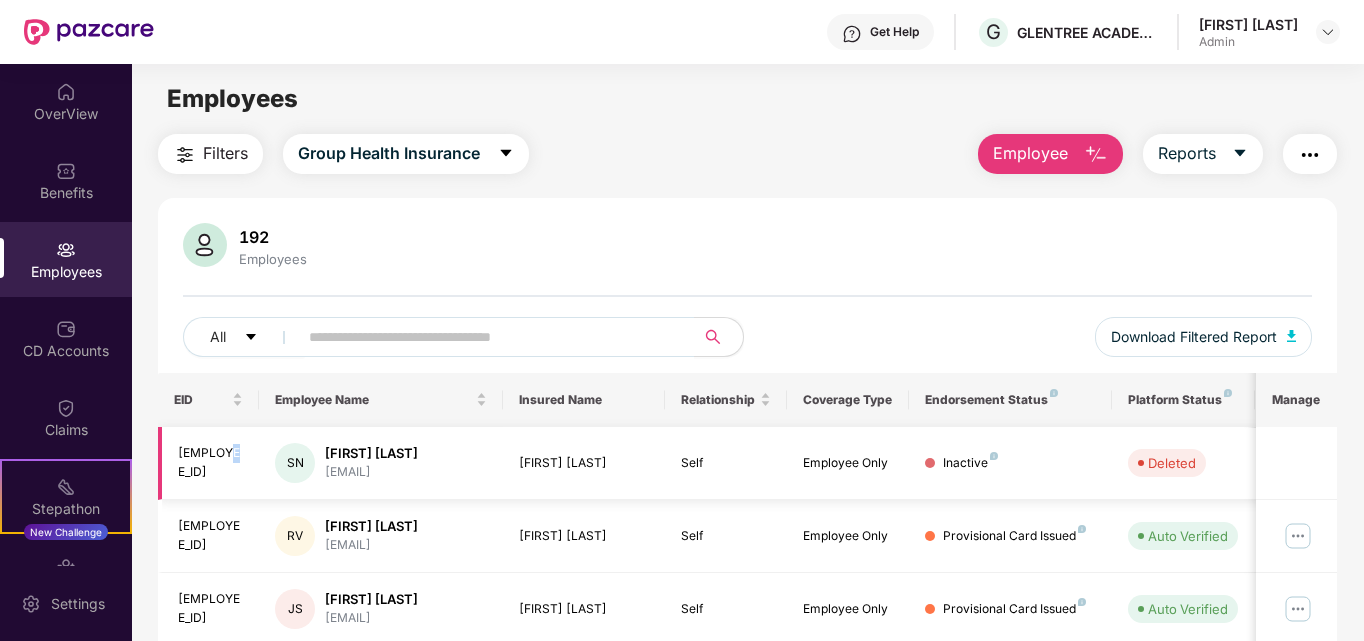 drag, startPoint x: 190, startPoint y: 469, endPoint x: 179, endPoint y: 466, distance: 11.401754 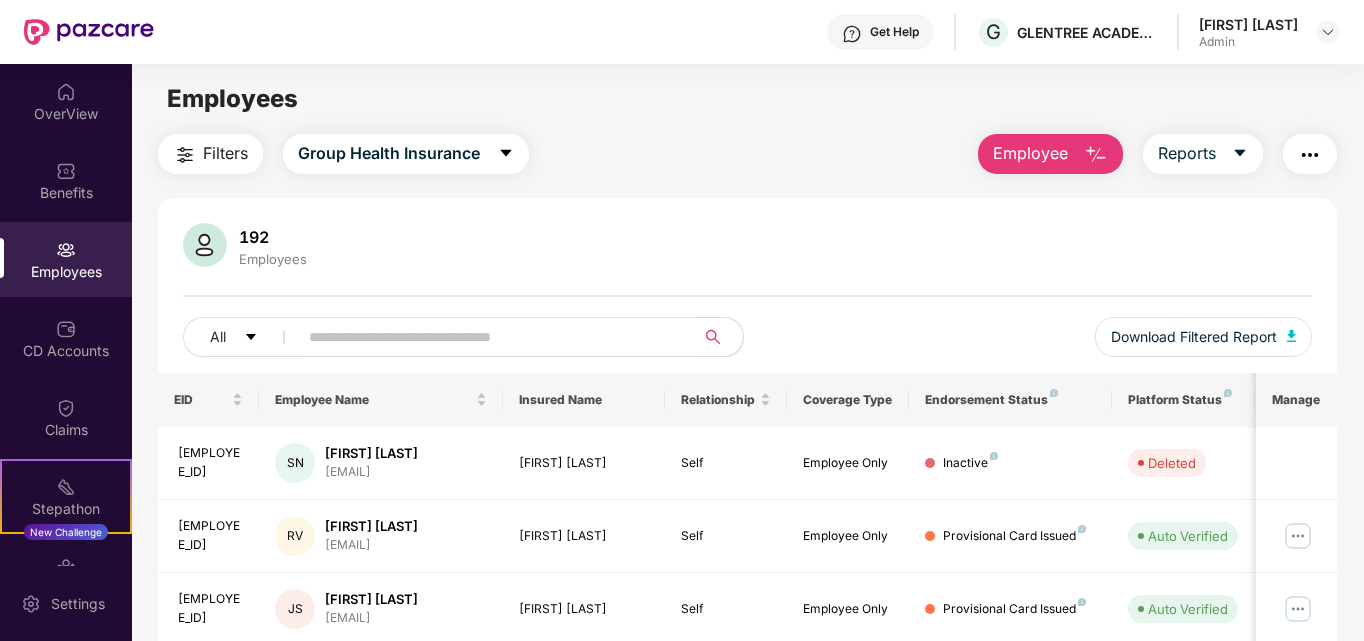 click on "192" at bounding box center [273, 237] 